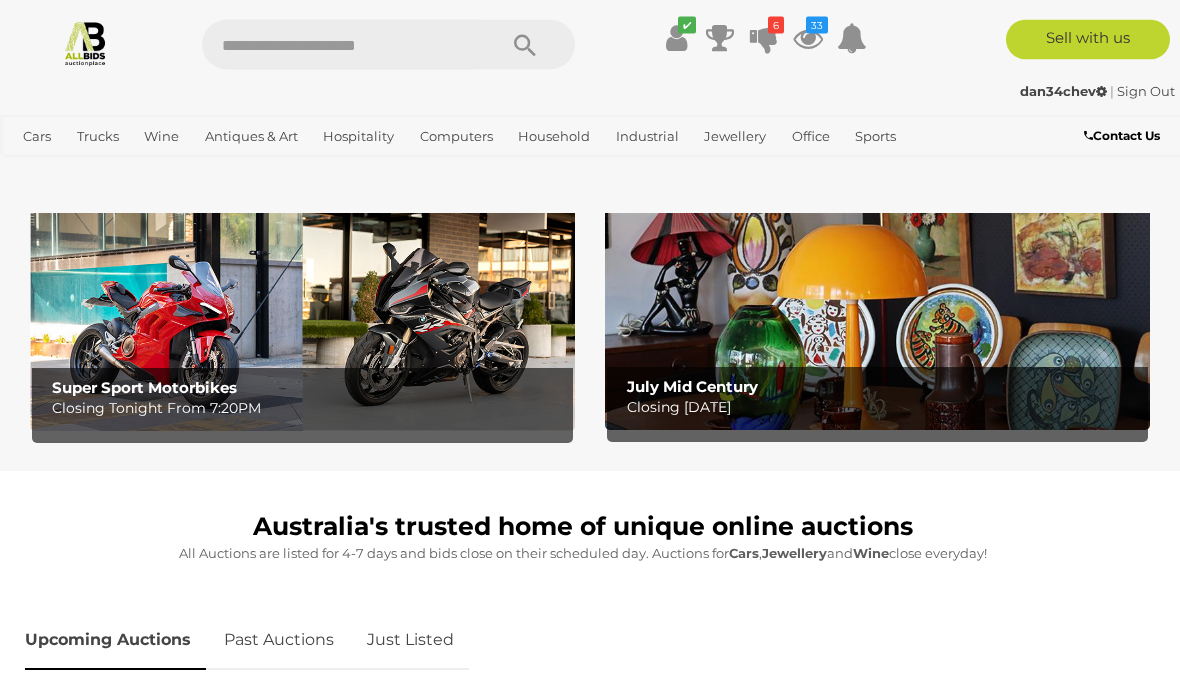 scroll, scrollTop: 556, scrollLeft: 0, axis: vertical 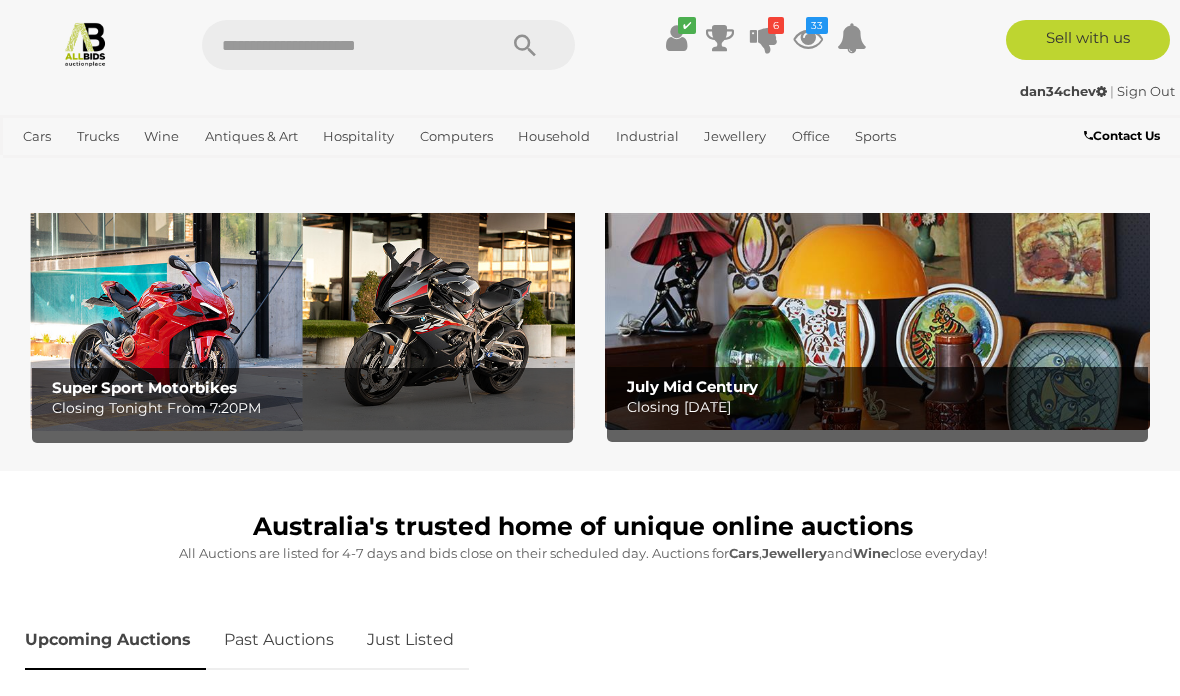 click on "Just Listed" at bounding box center (410, 640) 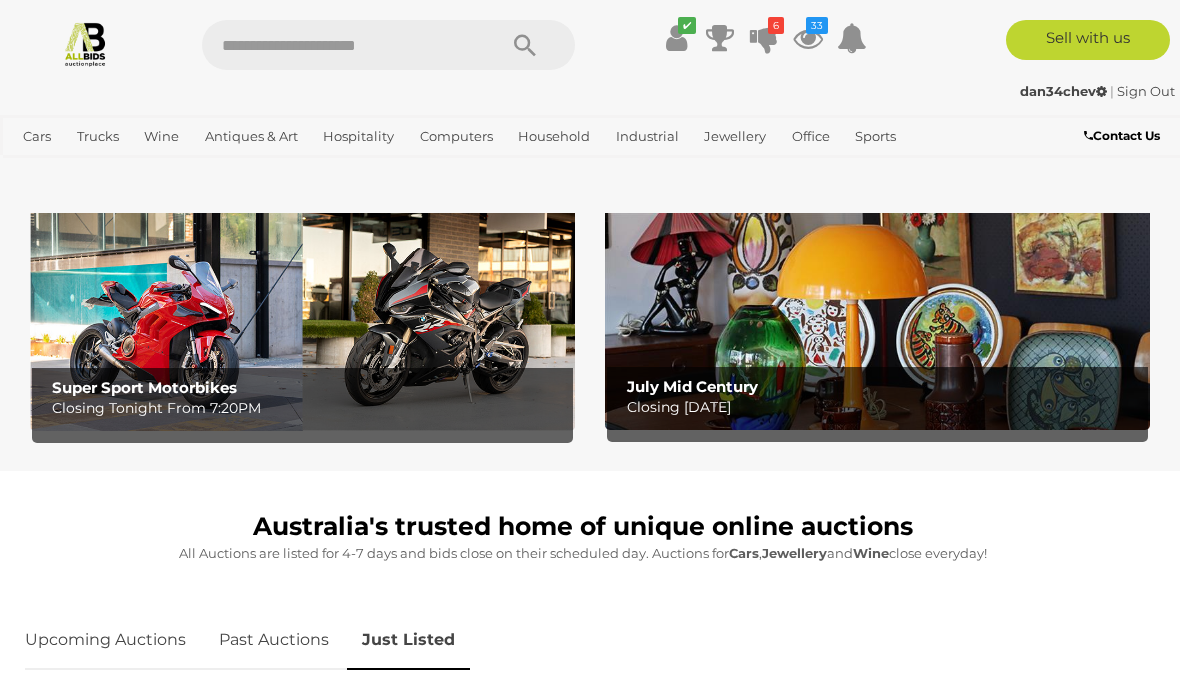 click on "View All" at bounding box center [1032, 717] 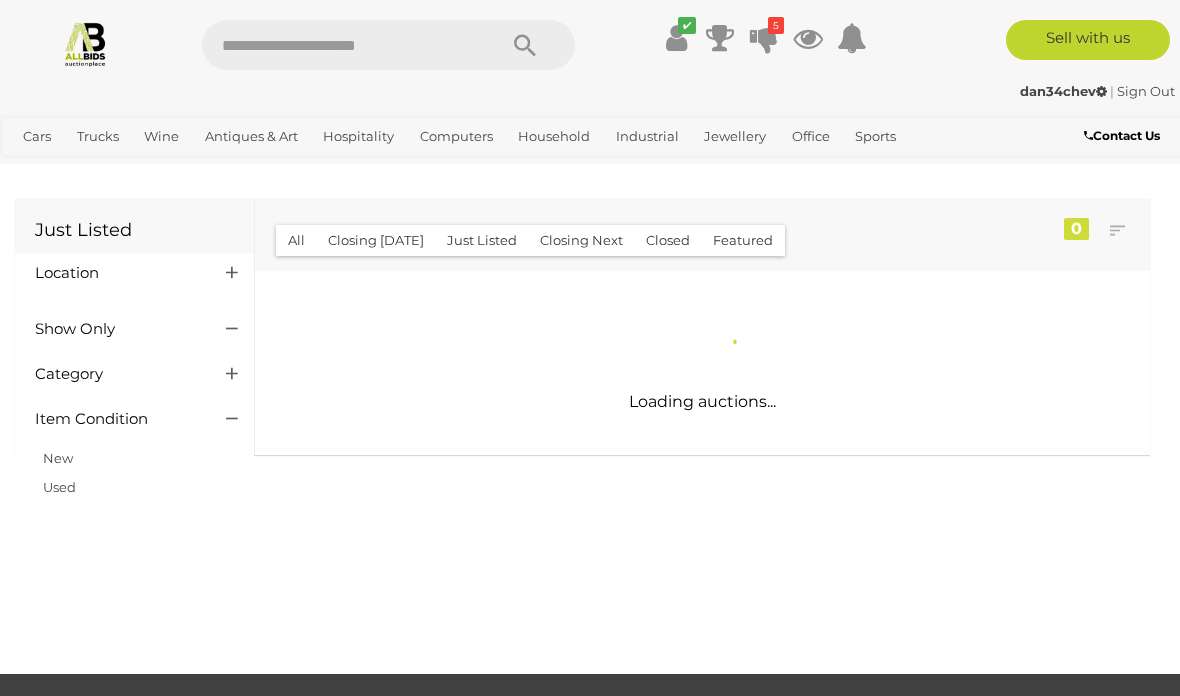 scroll, scrollTop: 0, scrollLeft: 0, axis: both 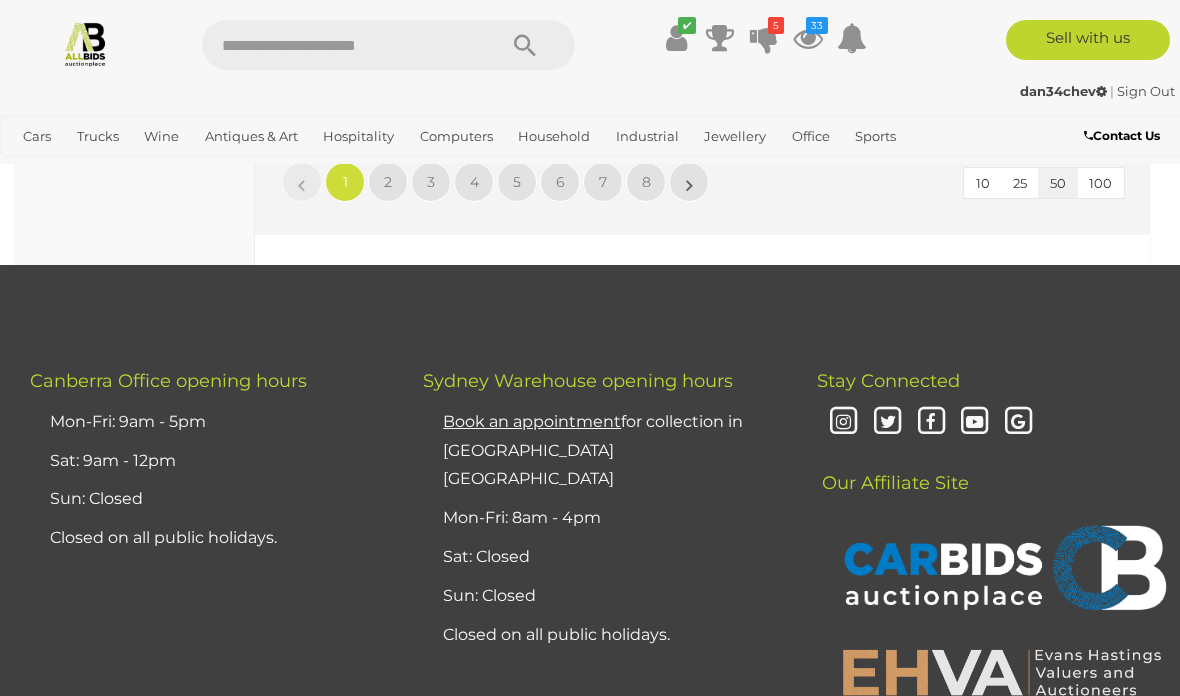 click at bounding box center [85, 43] 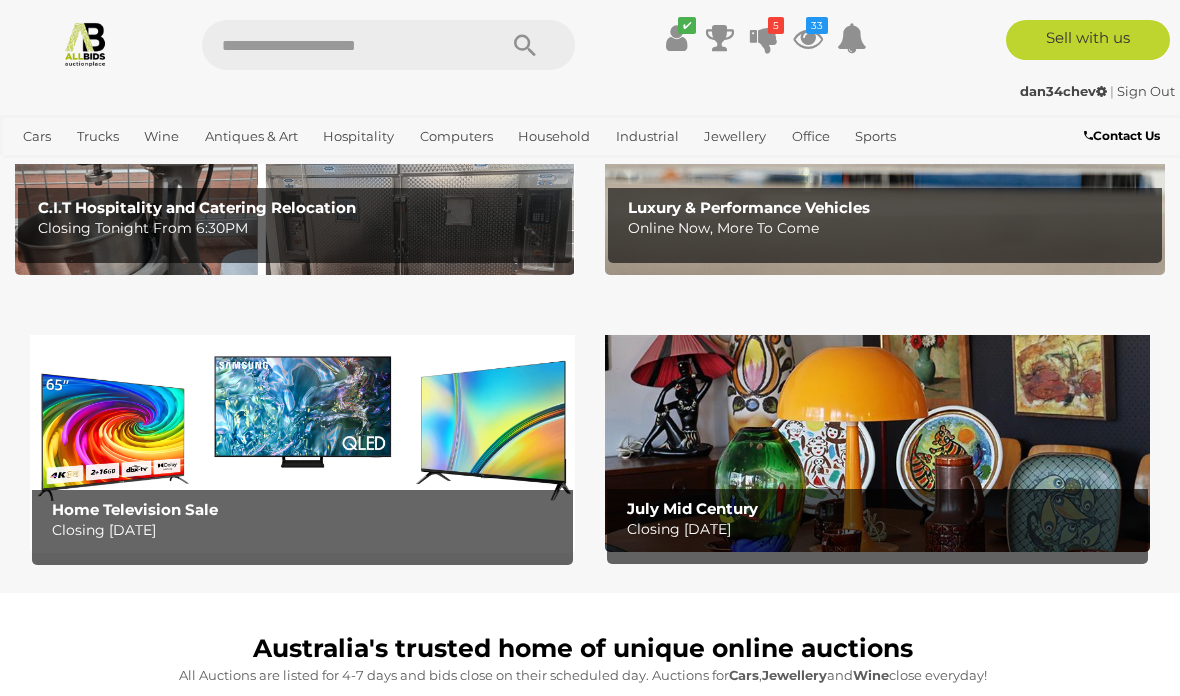 scroll, scrollTop: 497, scrollLeft: 0, axis: vertical 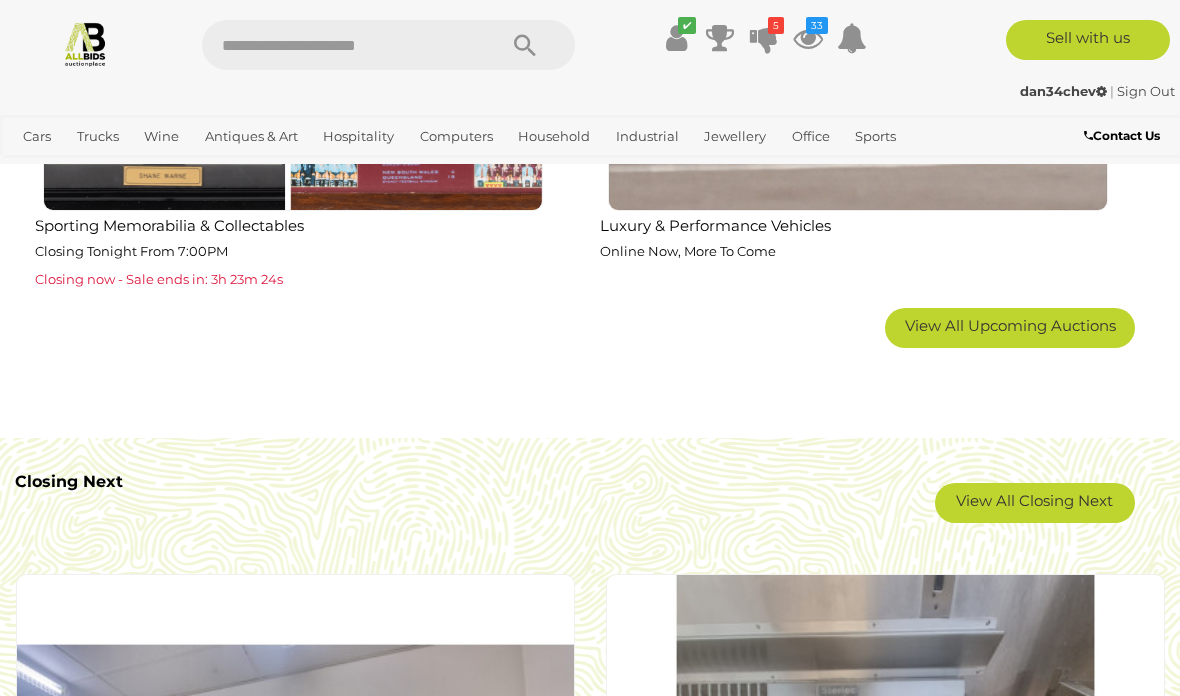 click on "View All Closing Next" at bounding box center (1035, 503) 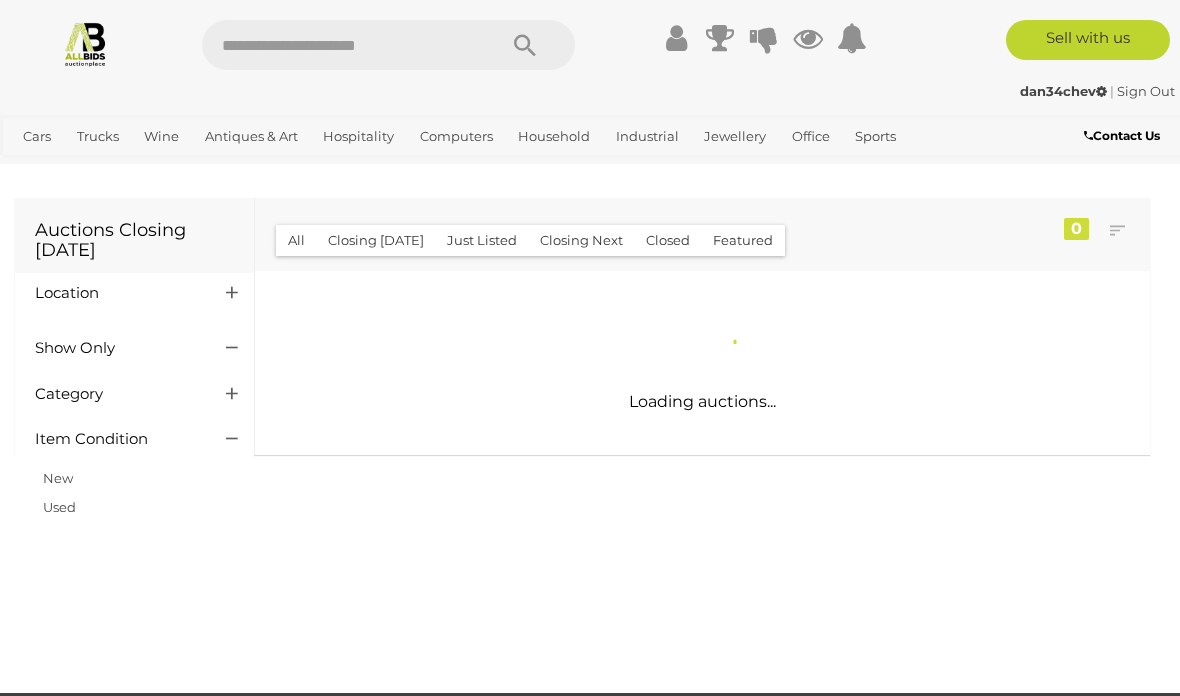 scroll, scrollTop: 0, scrollLeft: 0, axis: both 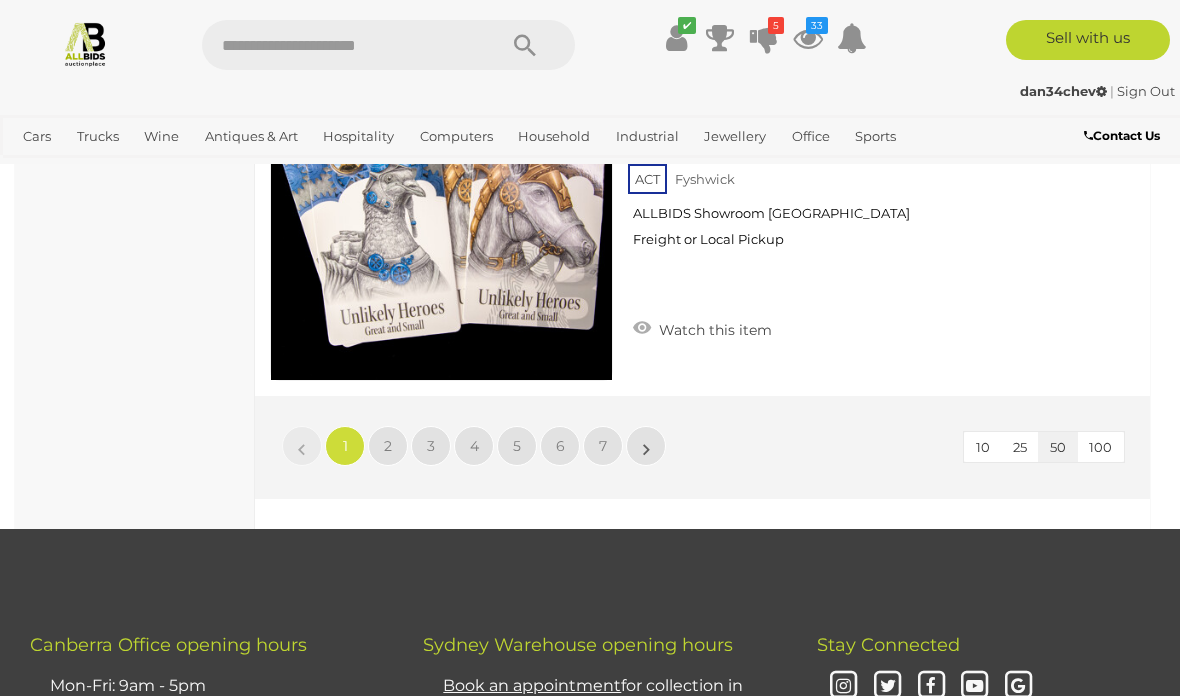 click on "2" at bounding box center [388, 446] 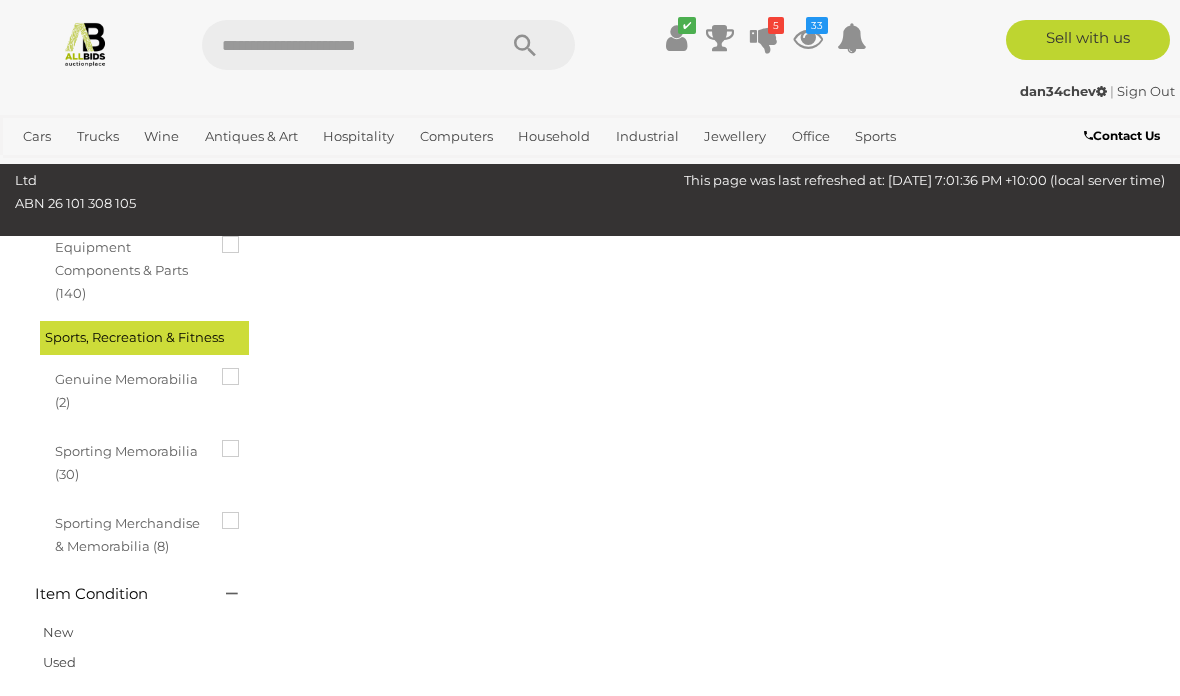 scroll, scrollTop: 104, scrollLeft: 0, axis: vertical 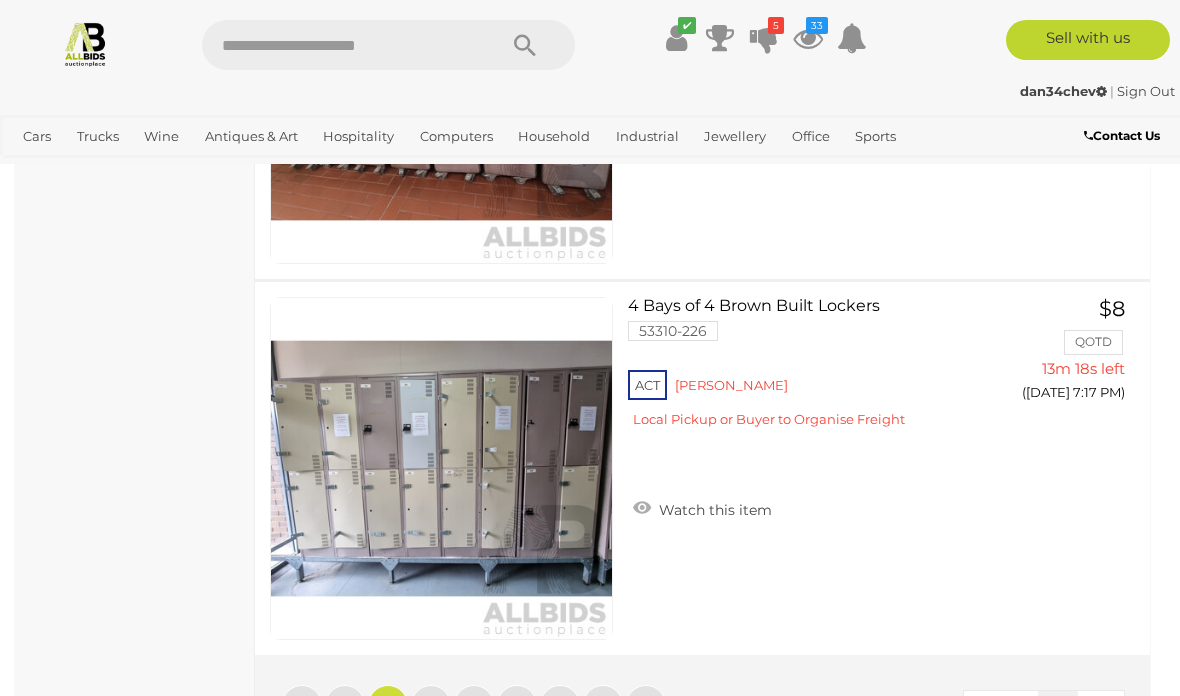 click on "3" at bounding box center [431, 705] 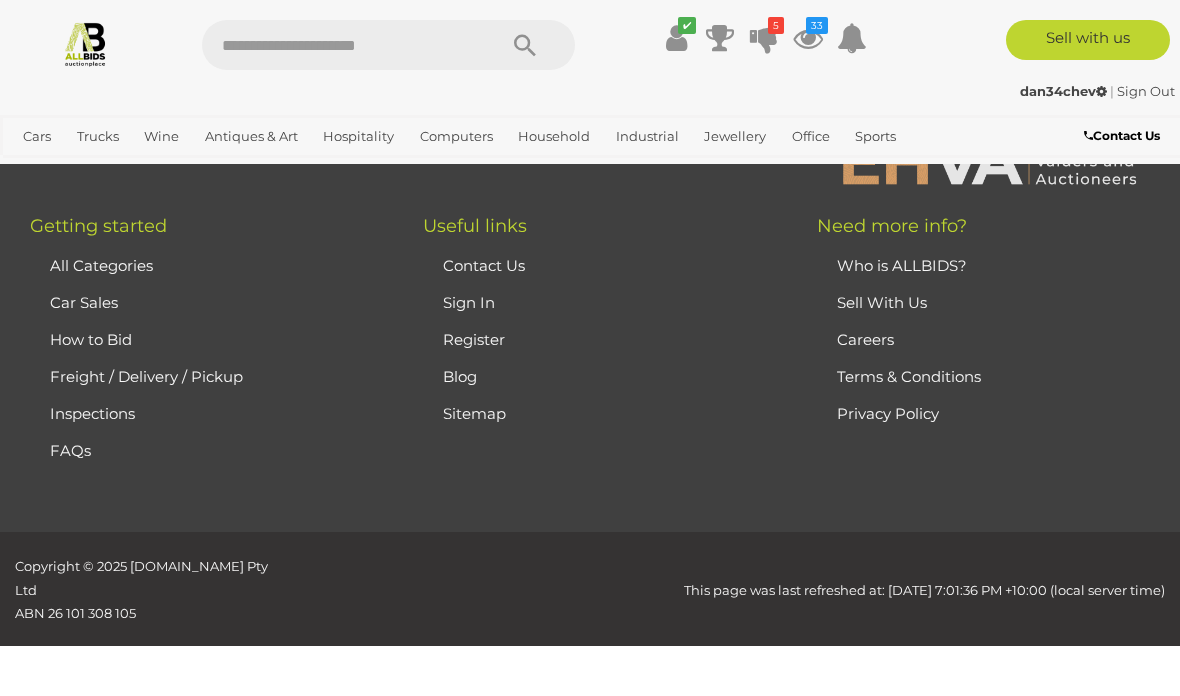 scroll, scrollTop: 104, scrollLeft: 0, axis: vertical 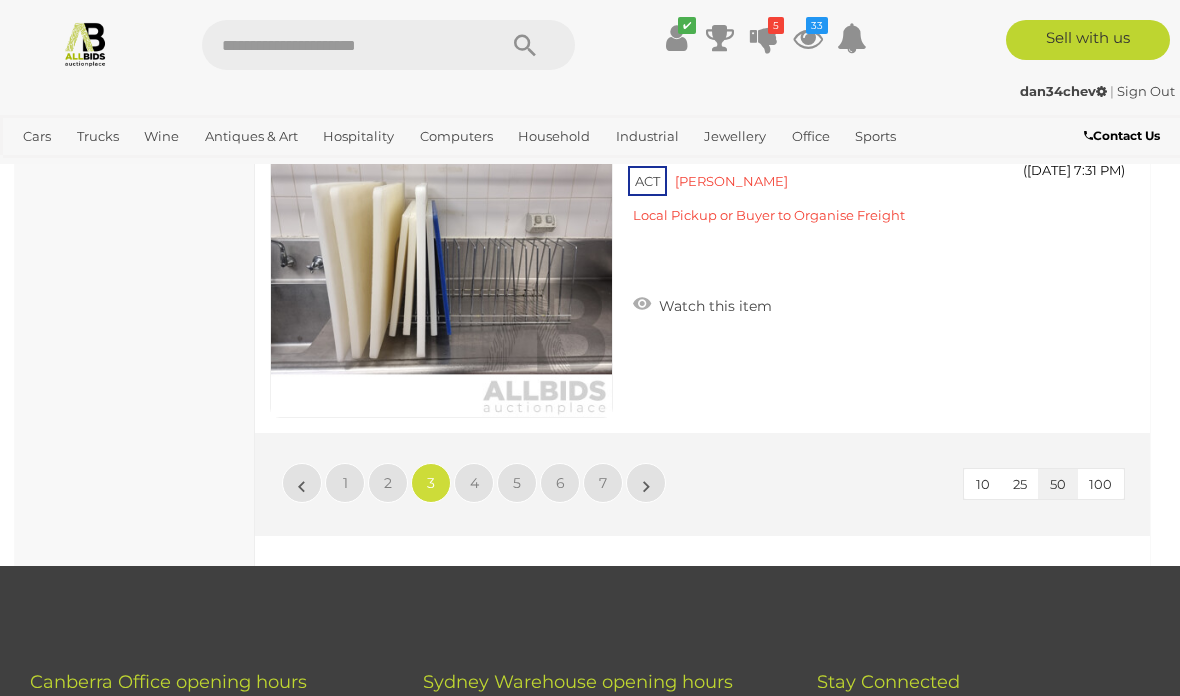 click on "4" at bounding box center (474, 483) 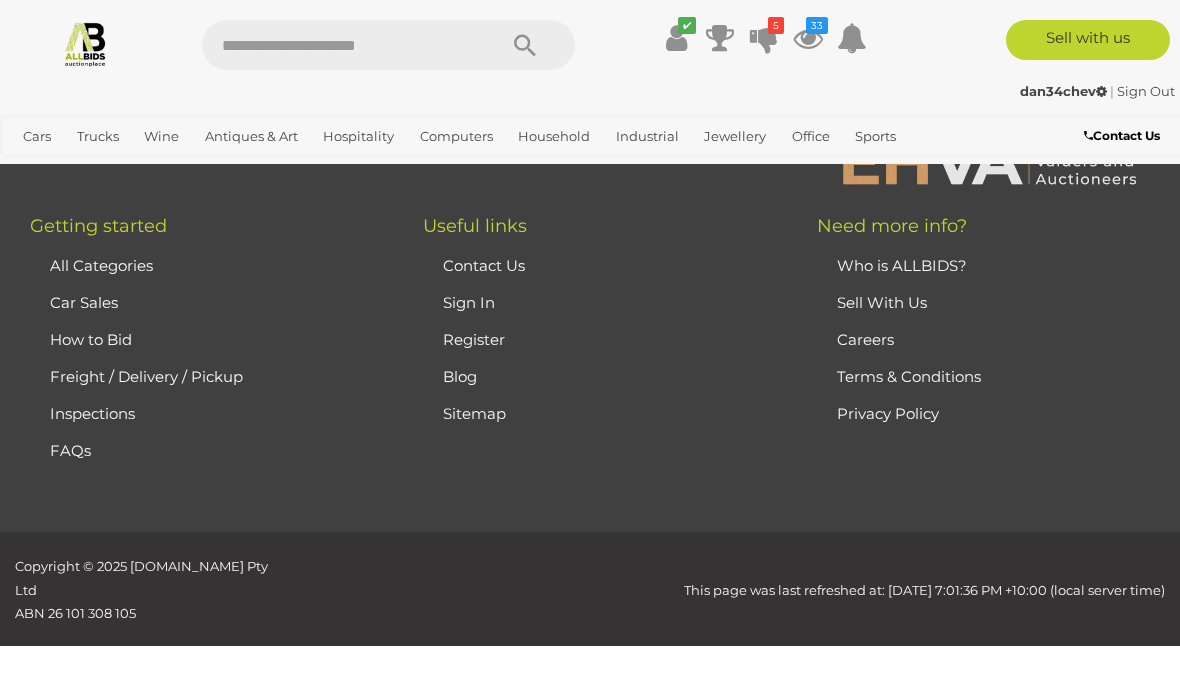 scroll, scrollTop: 104, scrollLeft: 0, axis: vertical 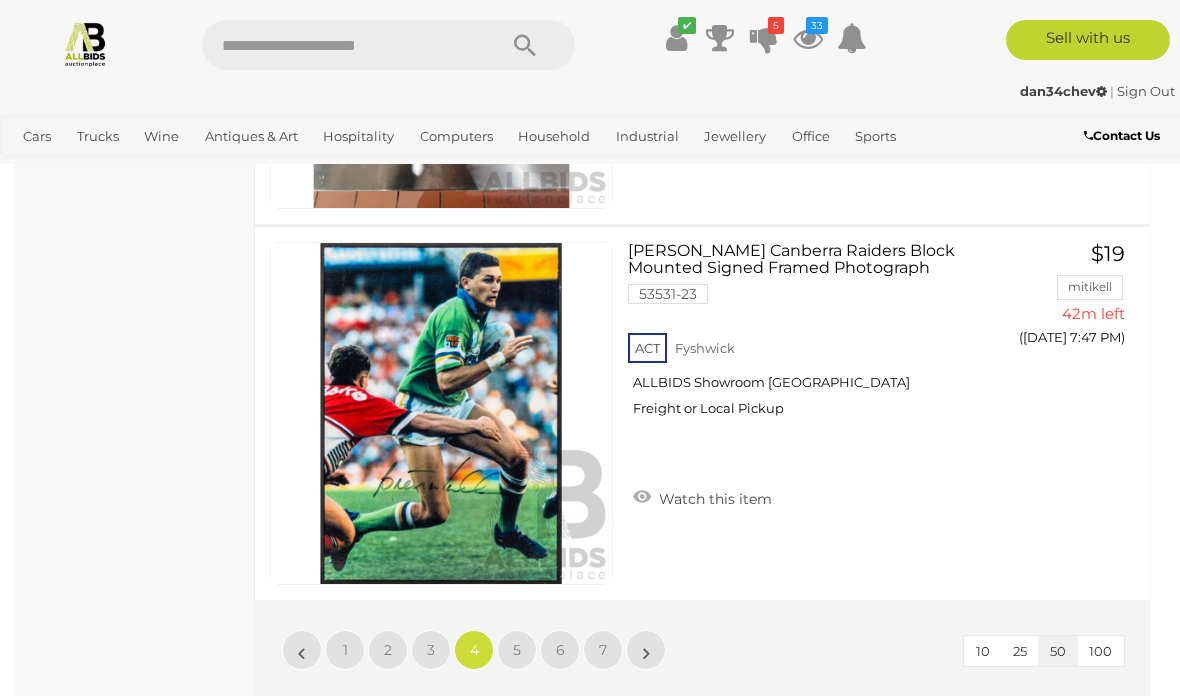 click on "Auctions Closing Today
Location" at bounding box center [135, -8785] 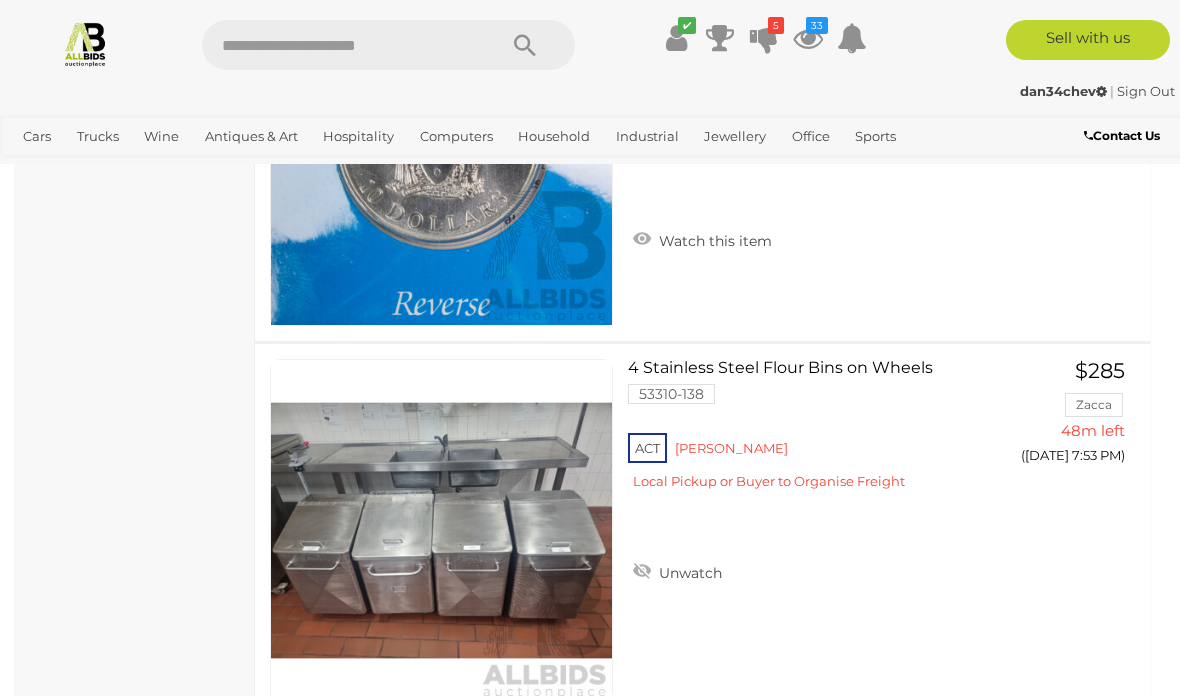 scroll, scrollTop: 4534, scrollLeft: 0, axis: vertical 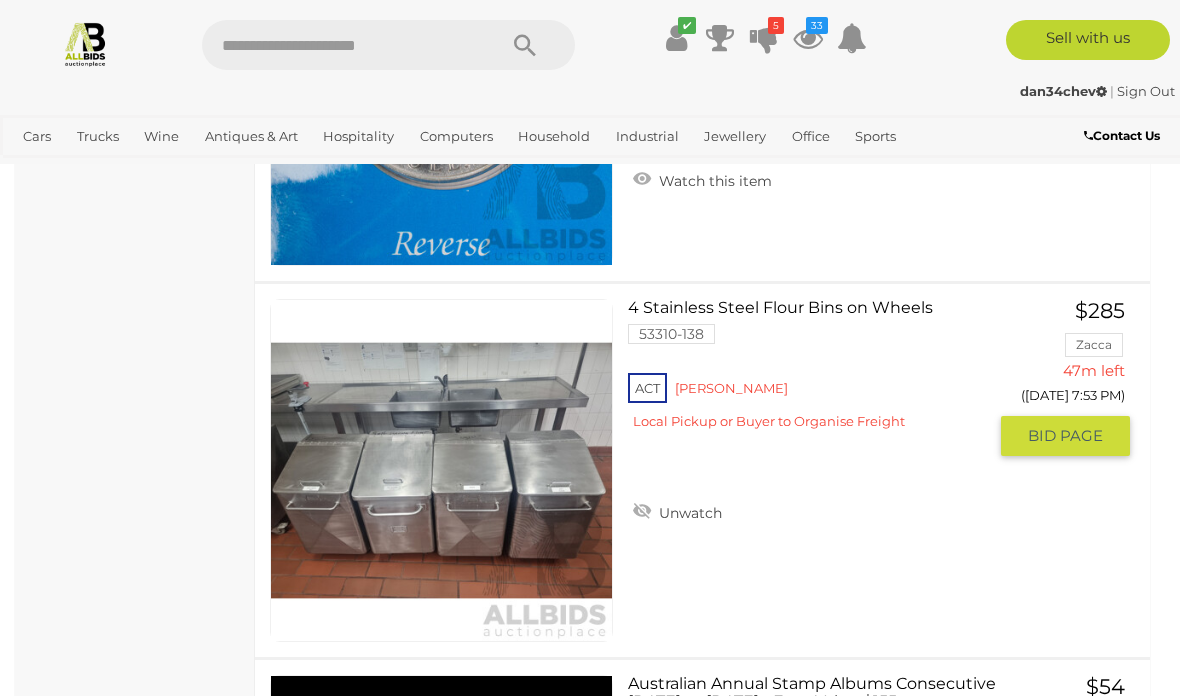 click on "BID PAGE" at bounding box center (1065, 436) 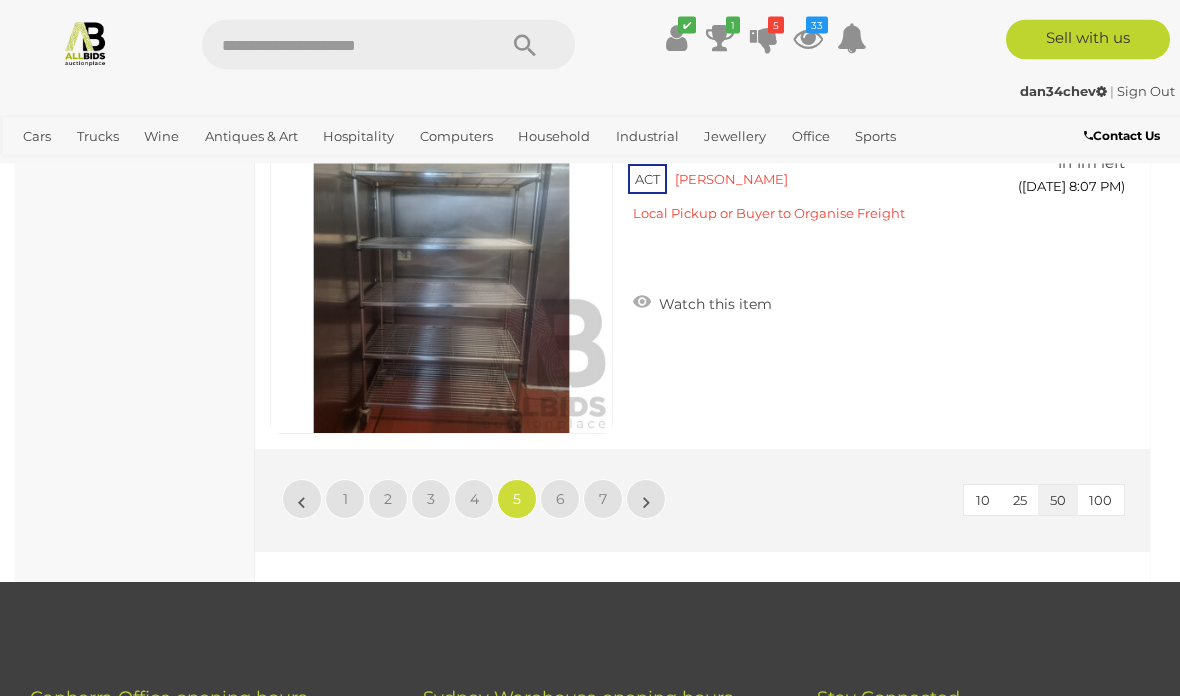 scroll, scrollTop: 18689, scrollLeft: 0, axis: vertical 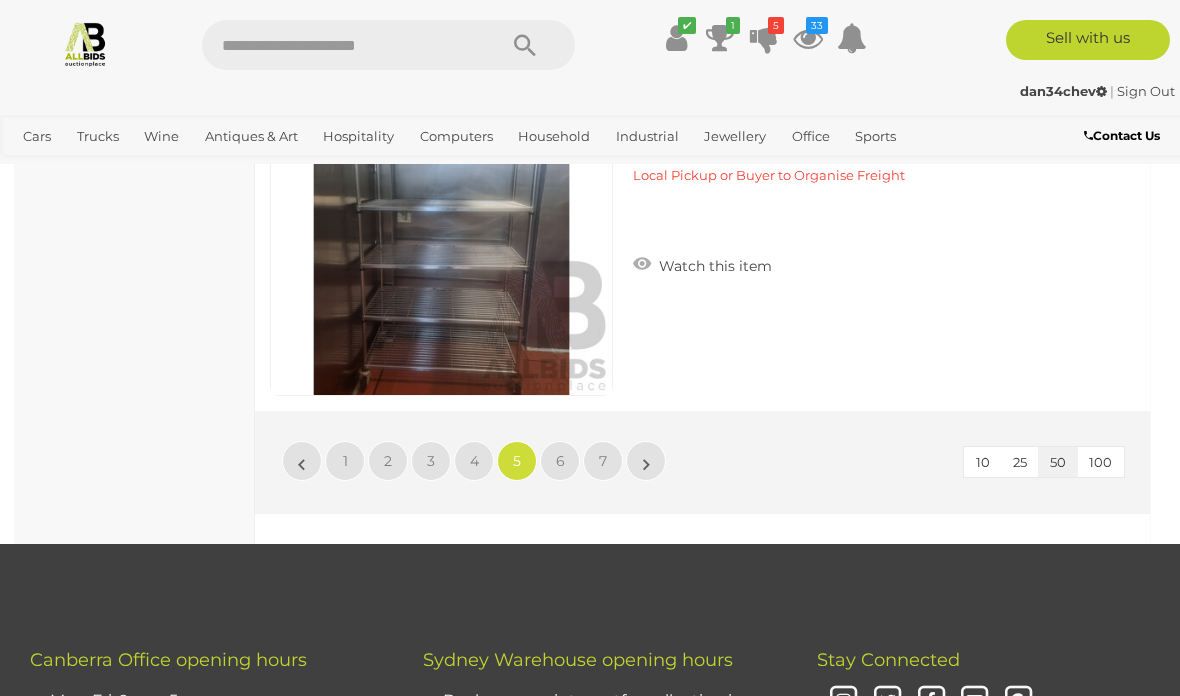 click on "6" at bounding box center (560, 461) 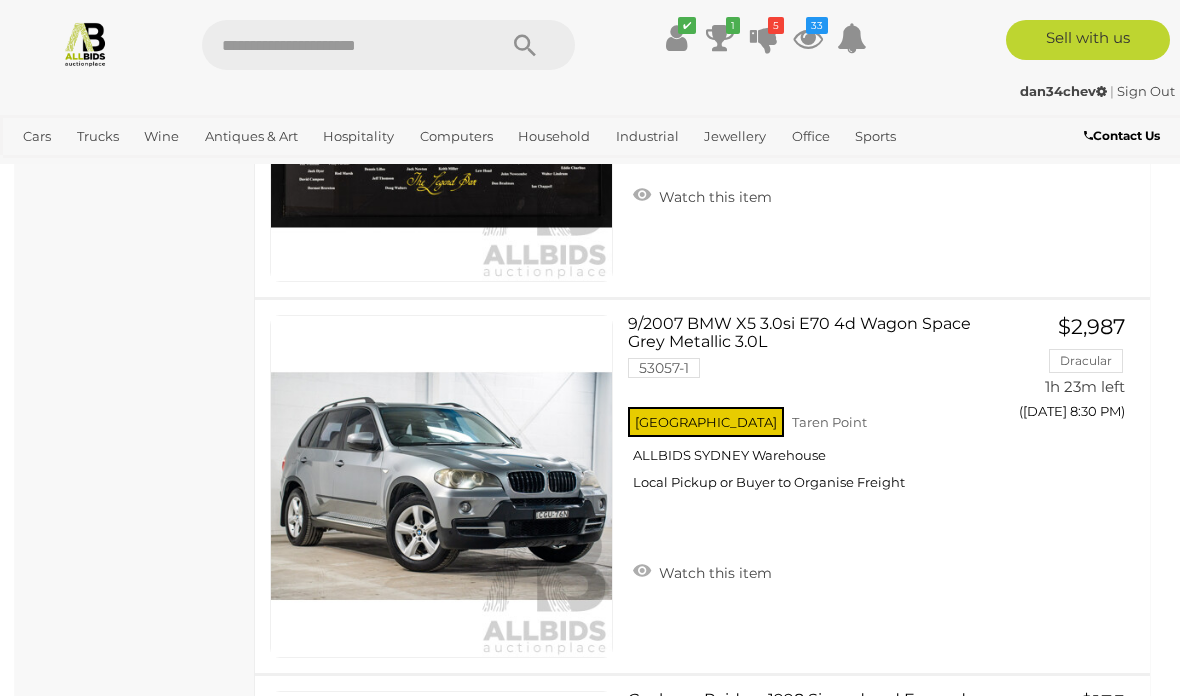 scroll, scrollTop: 16579, scrollLeft: 0, axis: vertical 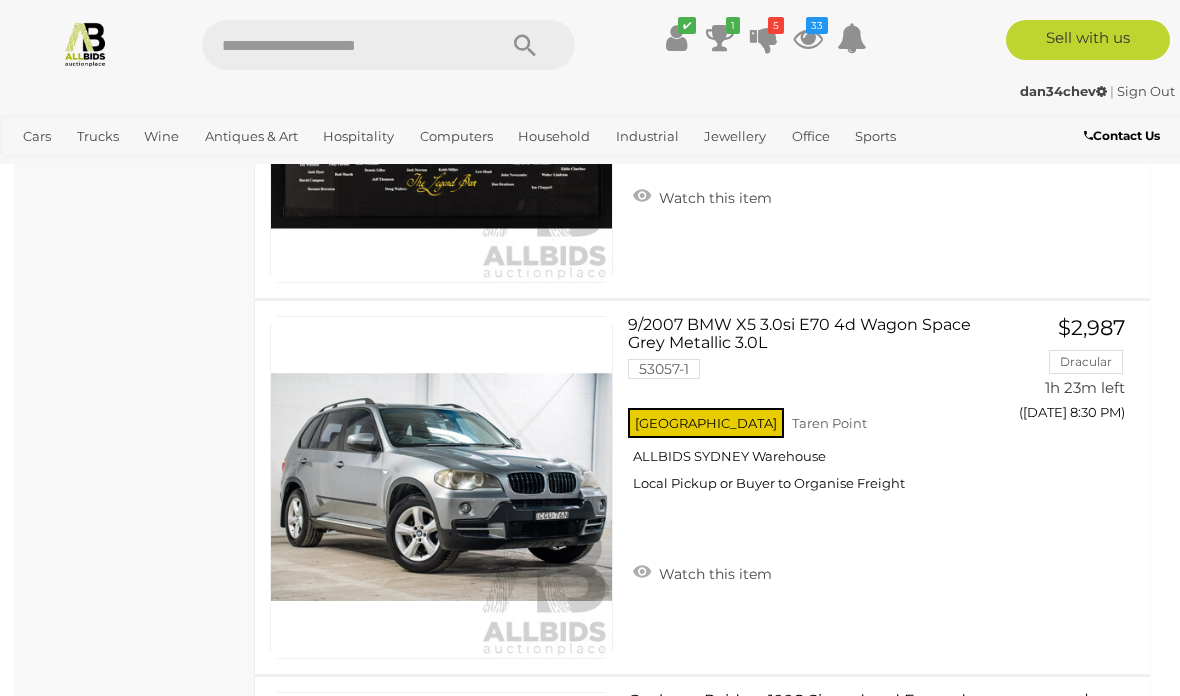 click at bounding box center (85, 43) 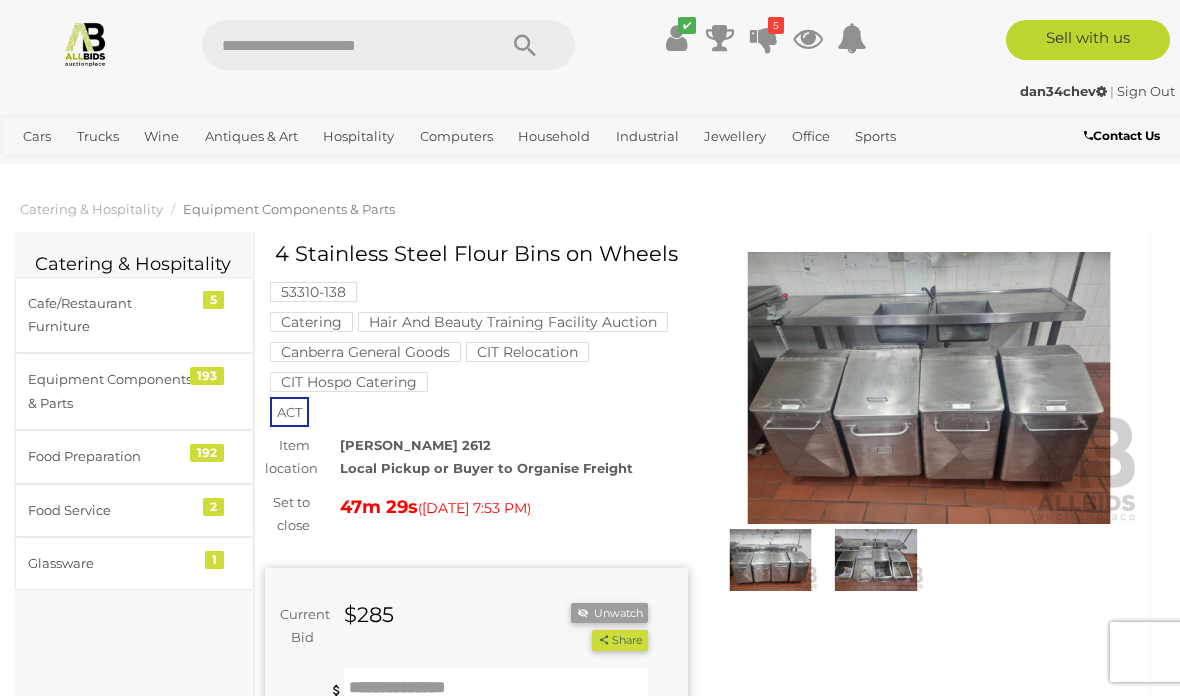 scroll, scrollTop: 0, scrollLeft: 0, axis: both 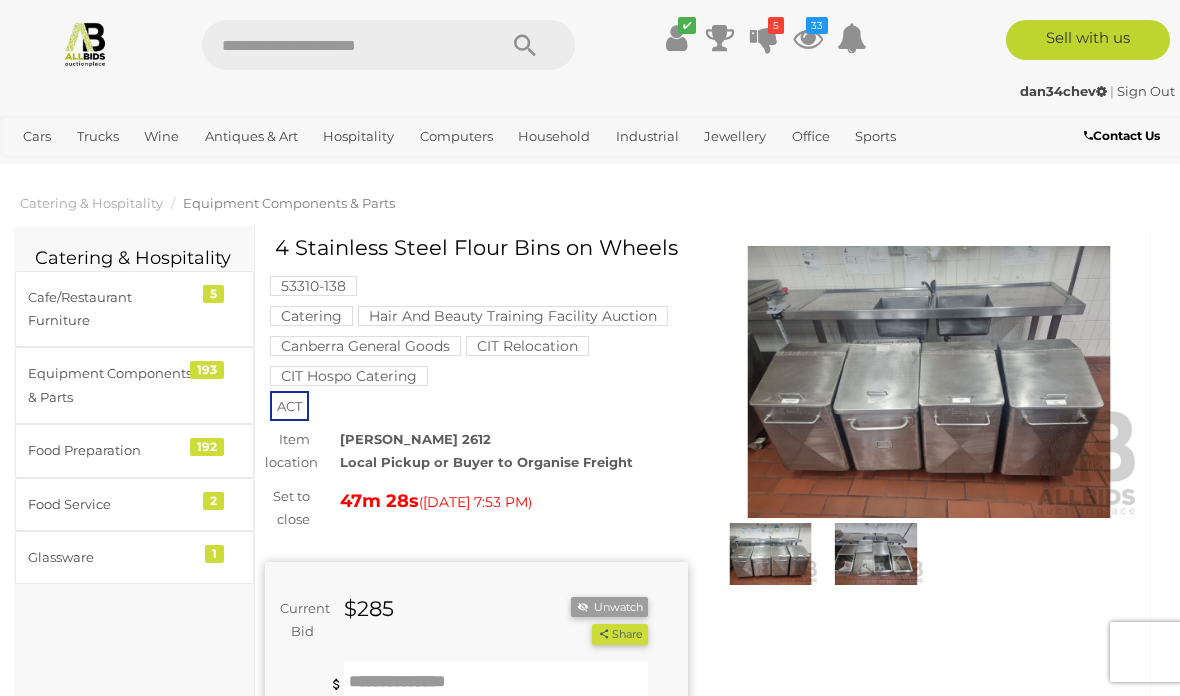 click at bounding box center (496, 682) 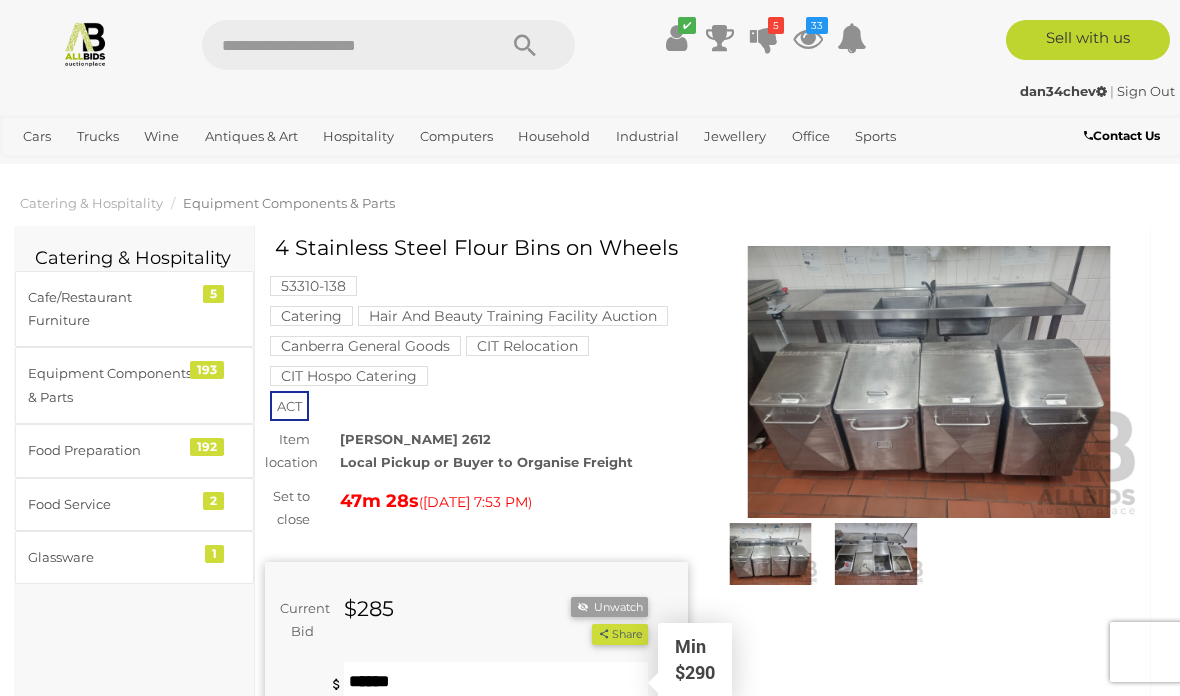 scroll, scrollTop: 61, scrollLeft: 0, axis: vertical 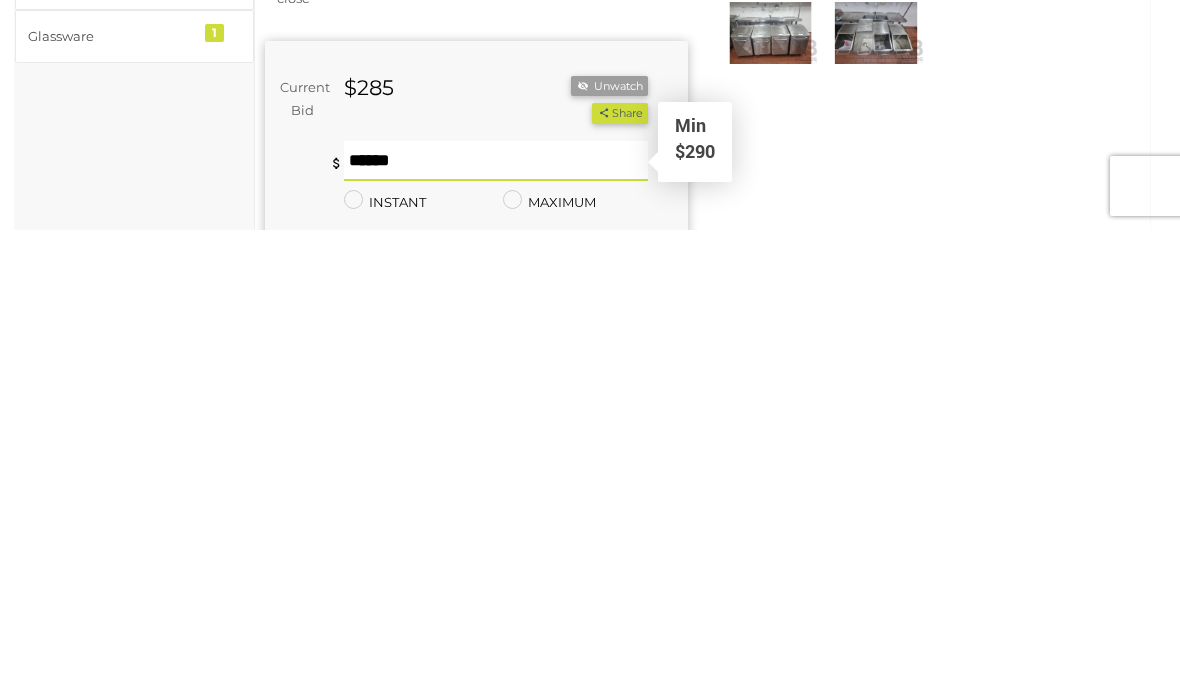 type on "***" 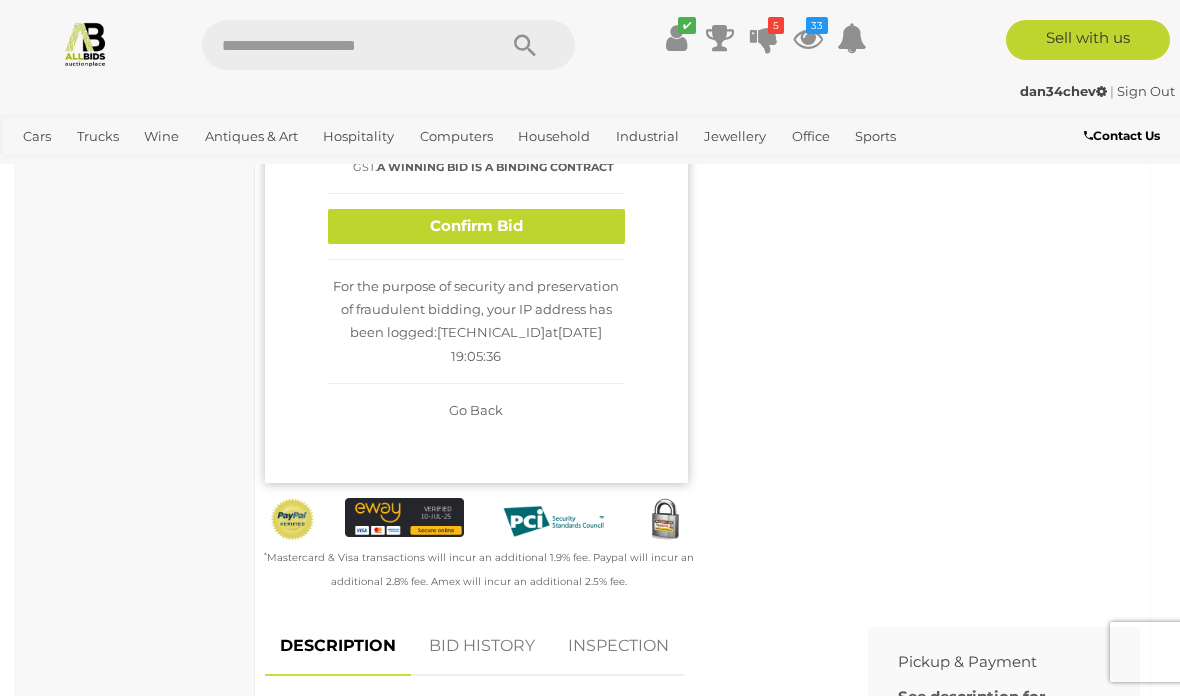 click on "Confirm Bid" at bounding box center [476, 226] 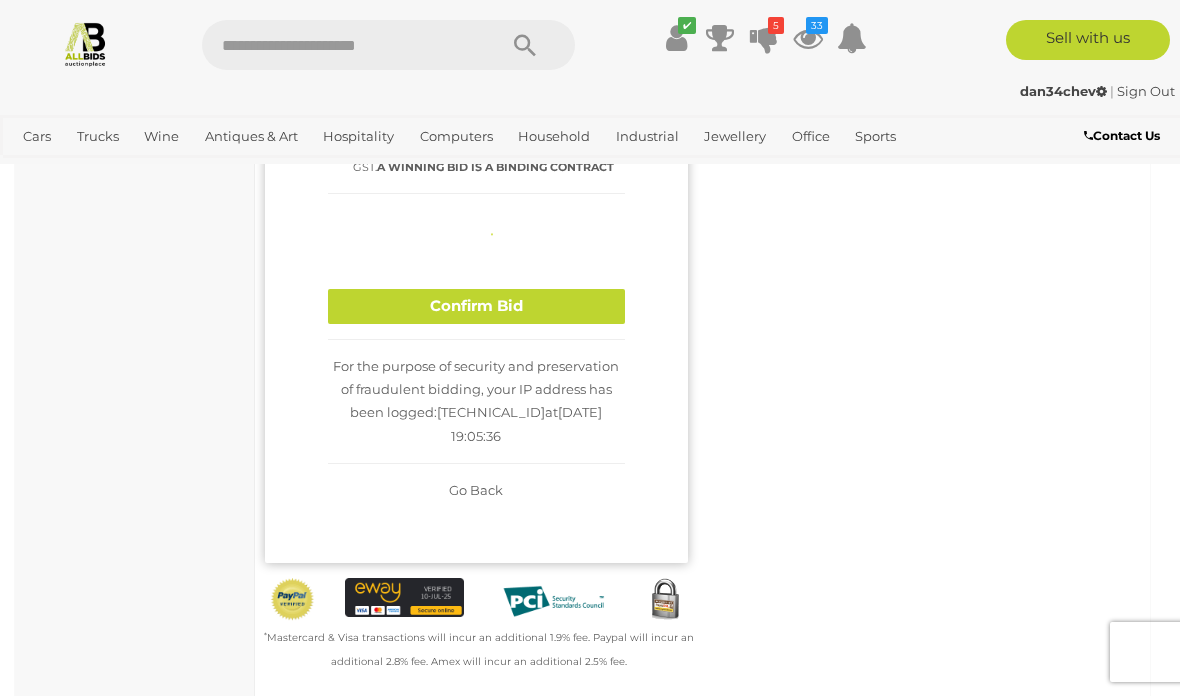 type 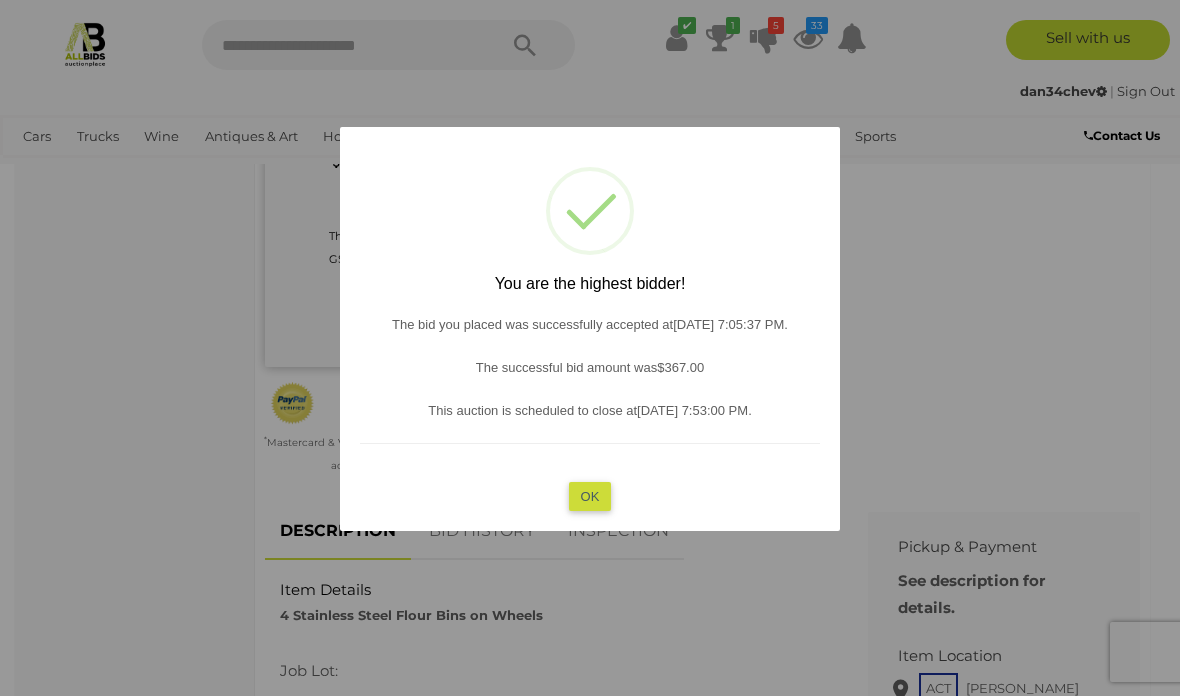 click on "OK" at bounding box center [590, 496] 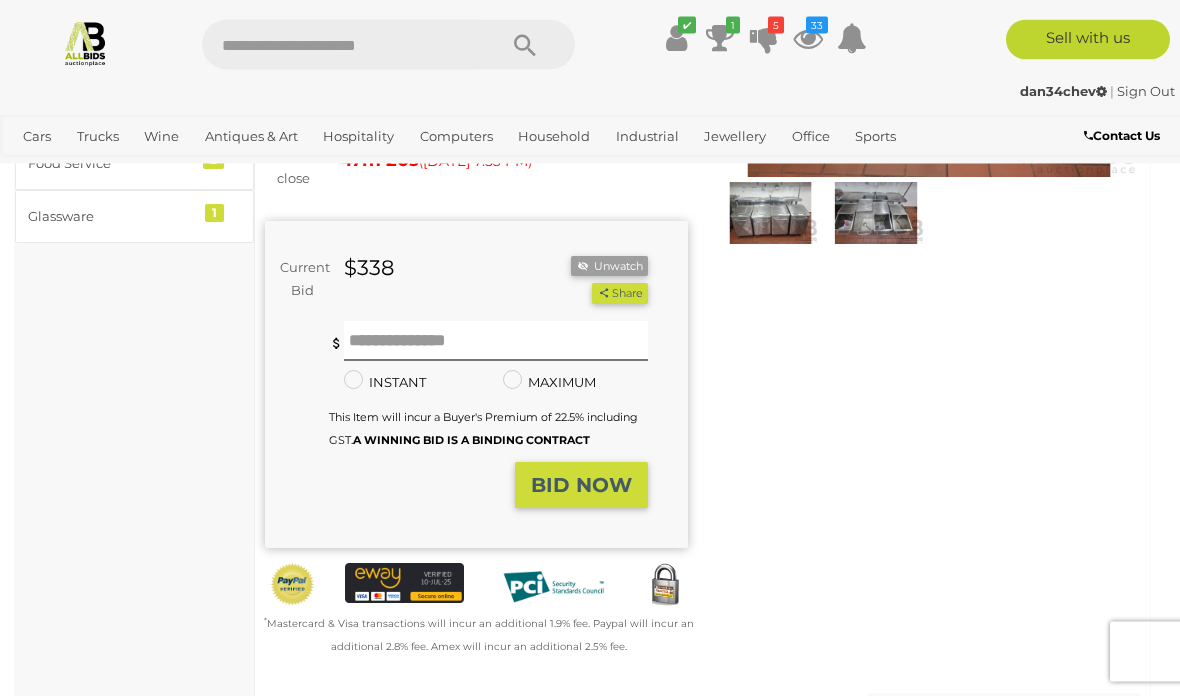 scroll, scrollTop: 310, scrollLeft: 0, axis: vertical 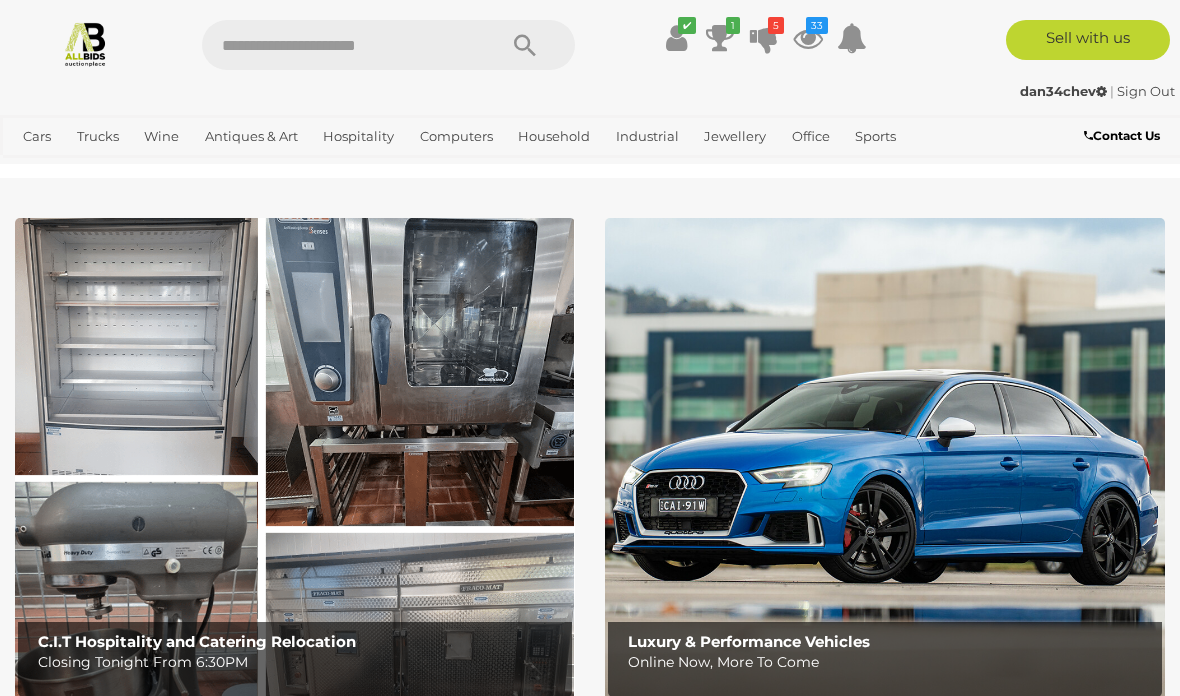 click at bounding box center [808, 38] 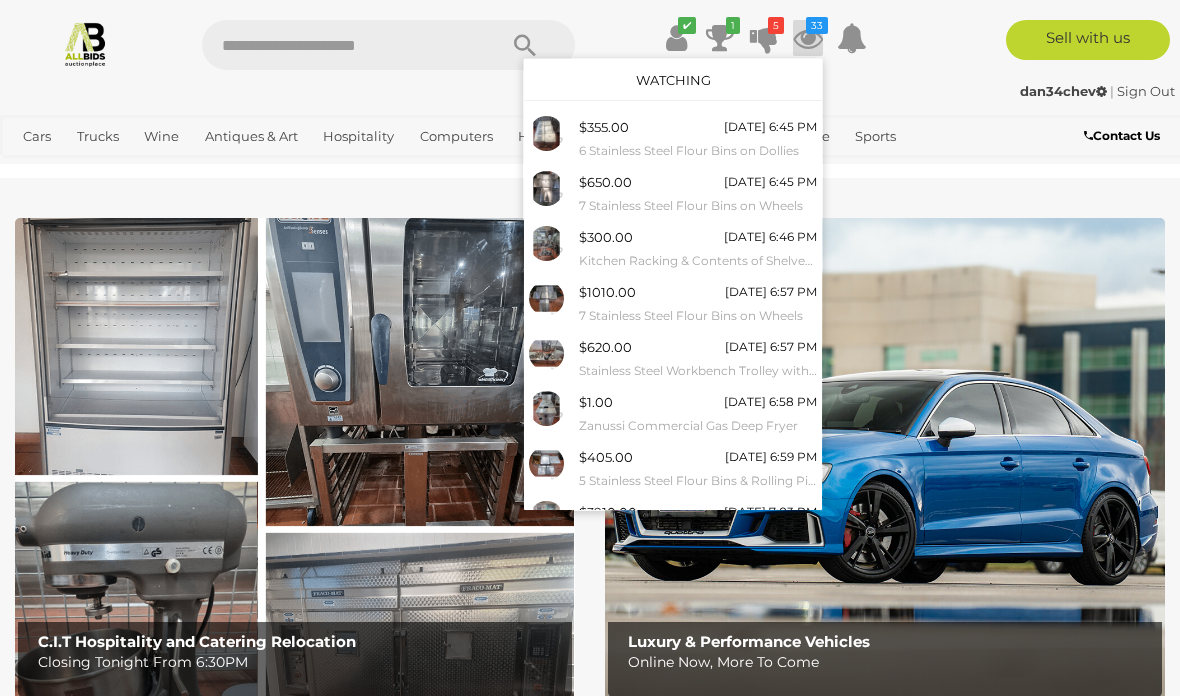 click on "$1.00
Today 6:58 PM
Zanussi Commercial Gas Deep Fryer" at bounding box center (698, 413) 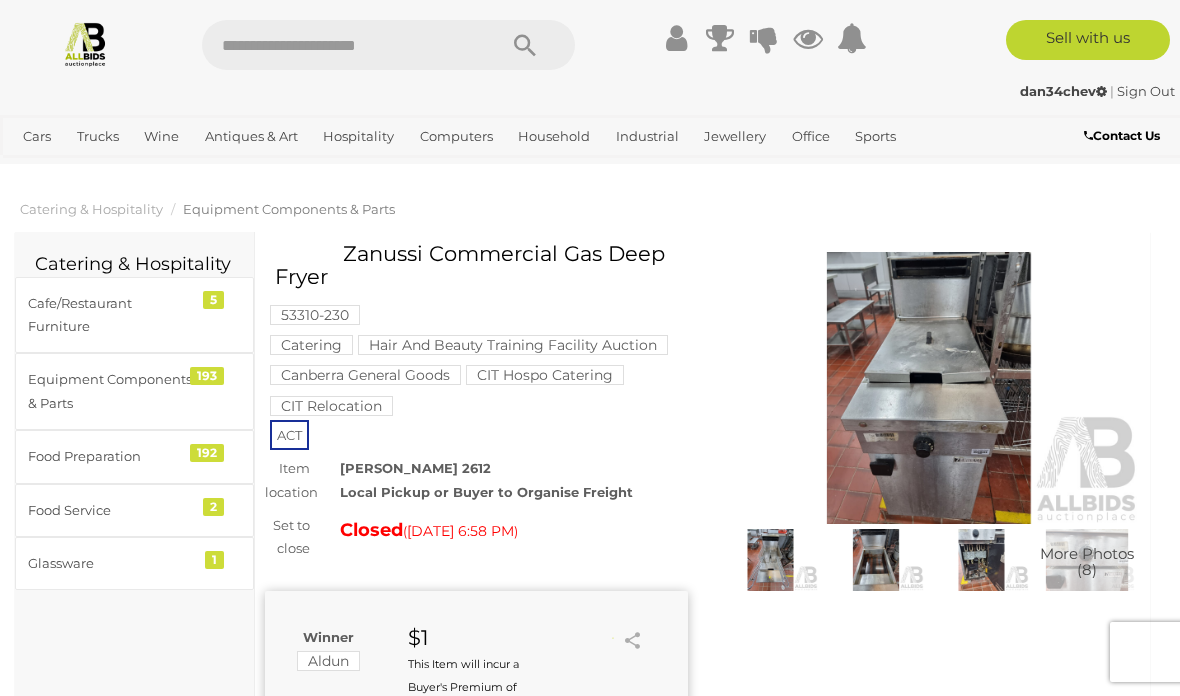 scroll, scrollTop: 0, scrollLeft: 0, axis: both 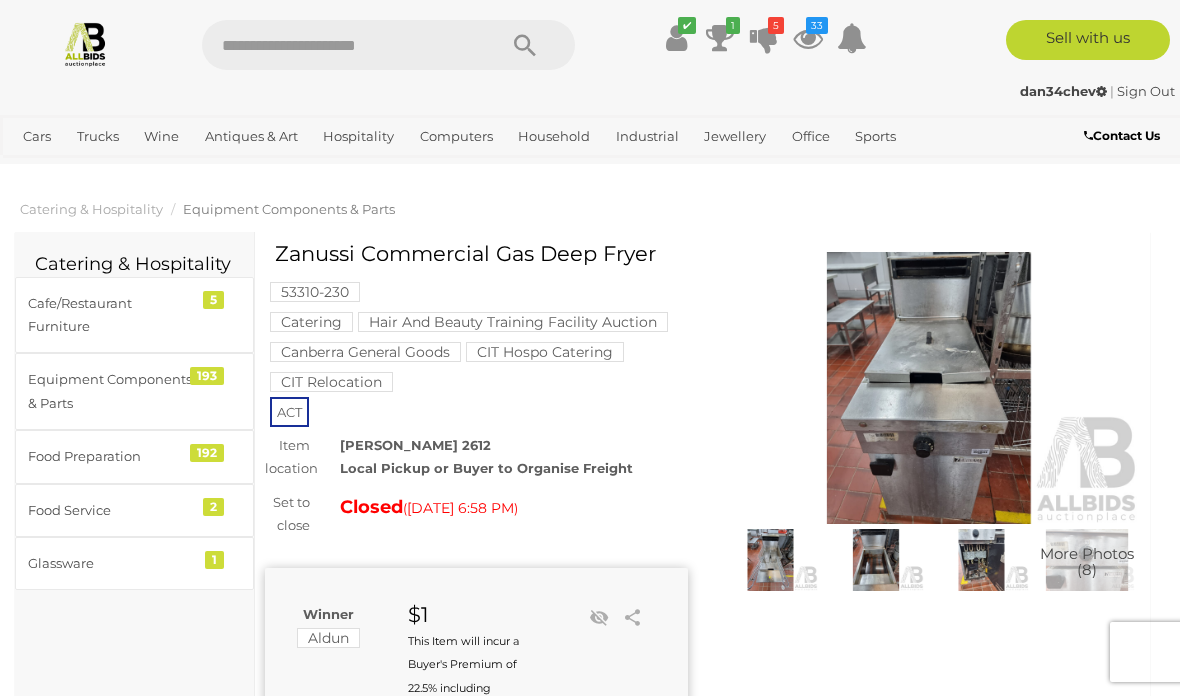 click at bounding box center (85, 43) 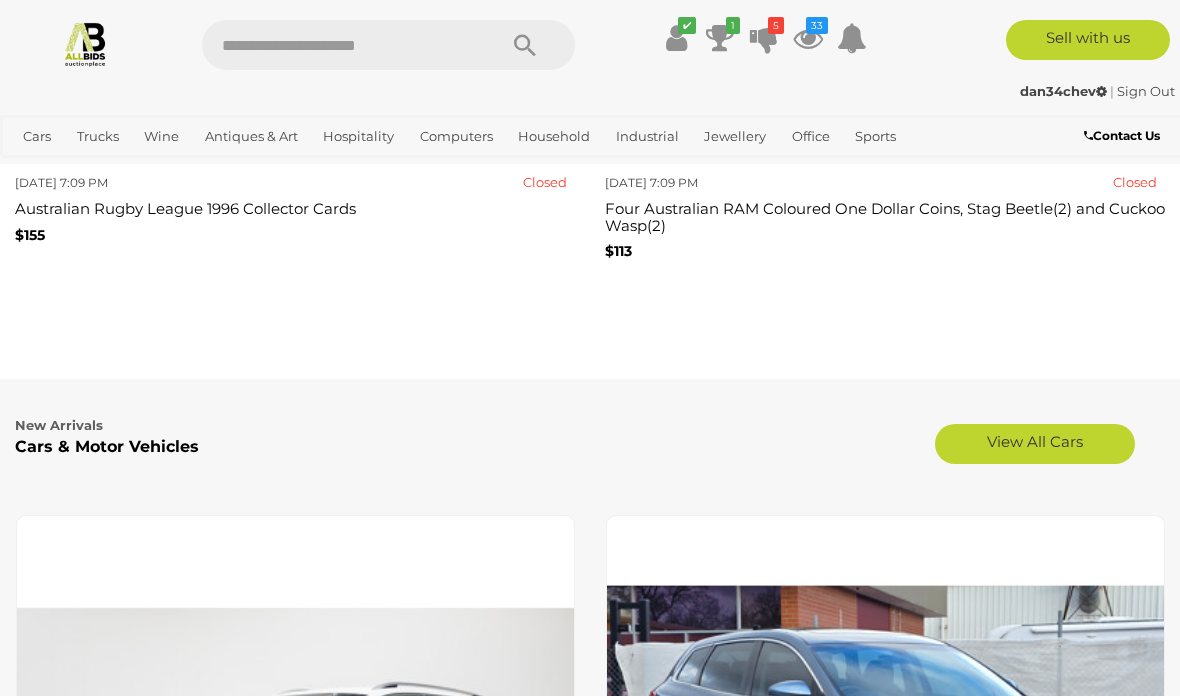 scroll, scrollTop: 5096, scrollLeft: 0, axis: vertical 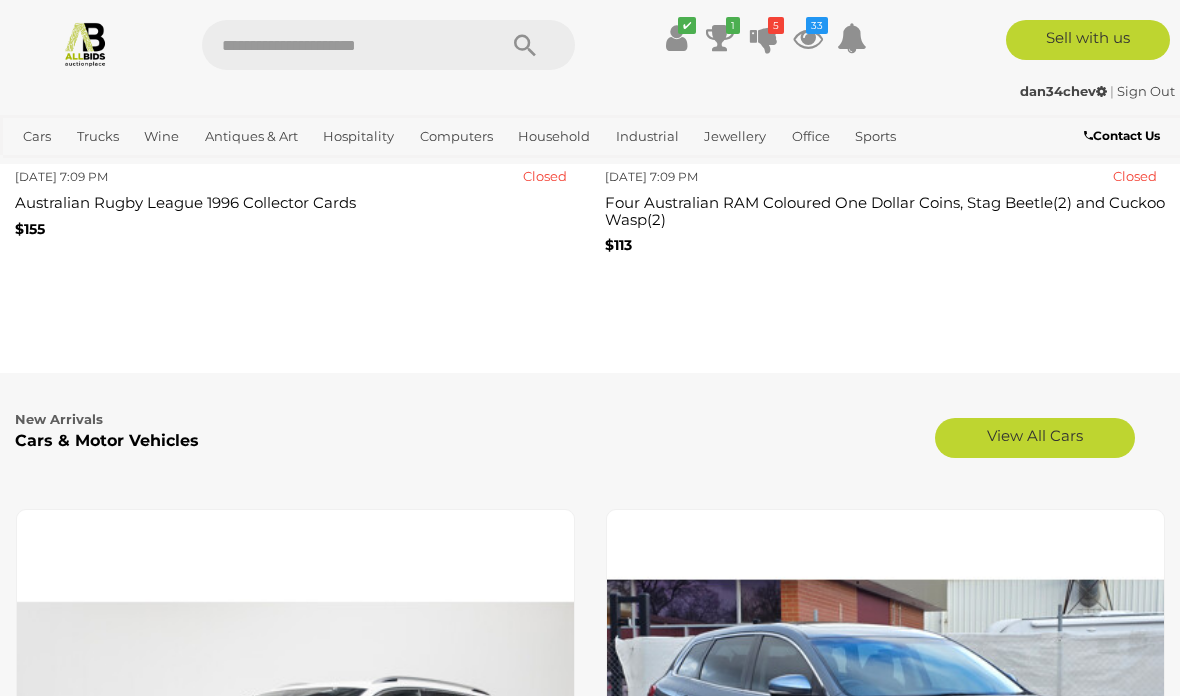 click on "View All Cars" at bounding box center [1035, 438] 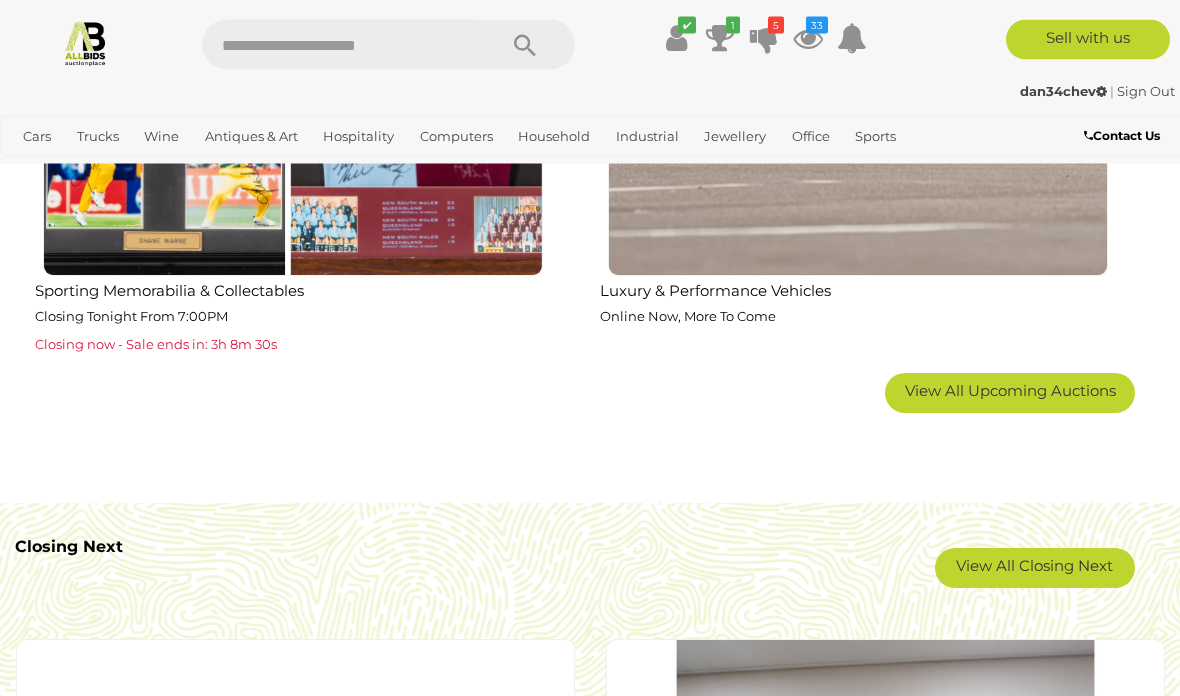 scroll, scrollTop: 3374, scrollLeft: 0, axis: vertical 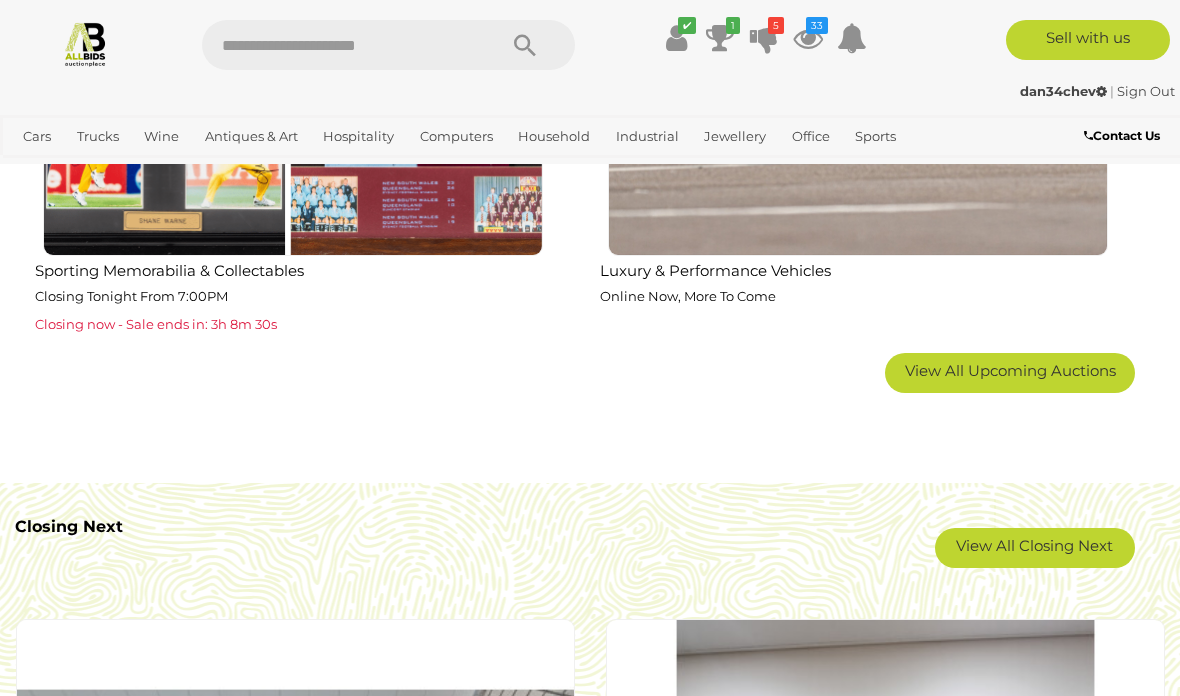 click on "View All Closing Next" at bounding box center [1035, 548] 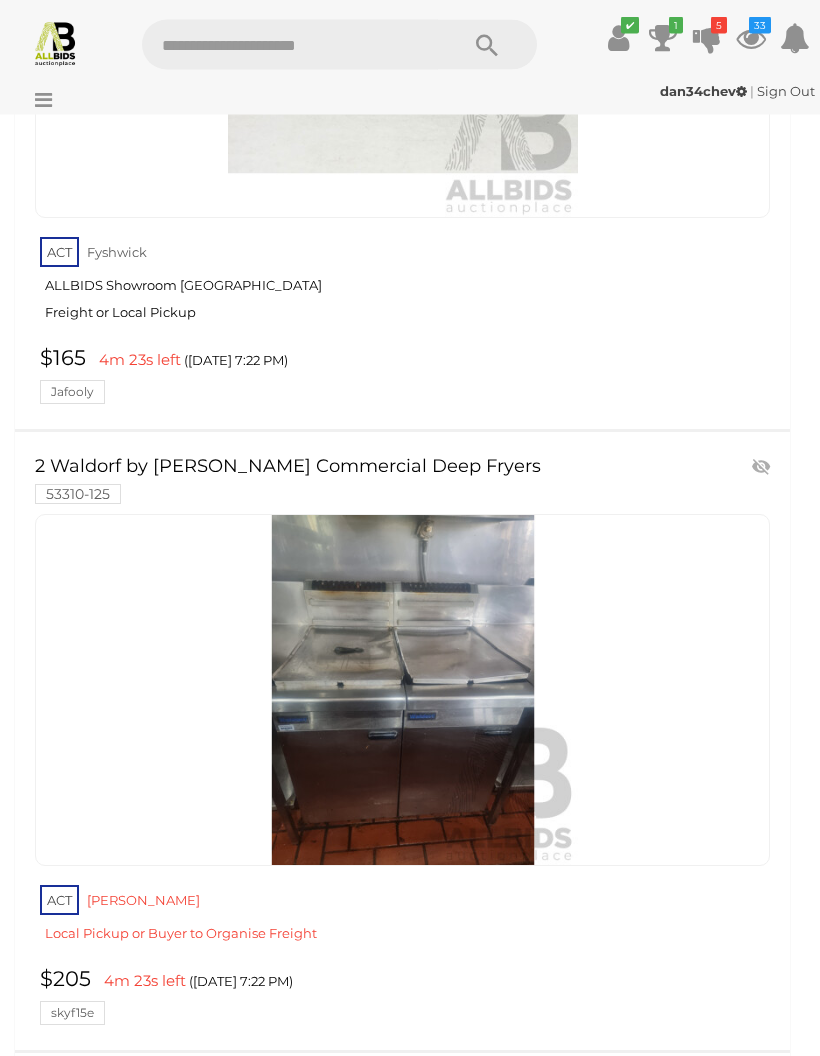 scroll, scrollTop: 27305, scrollLeft: 0, axis: vertical 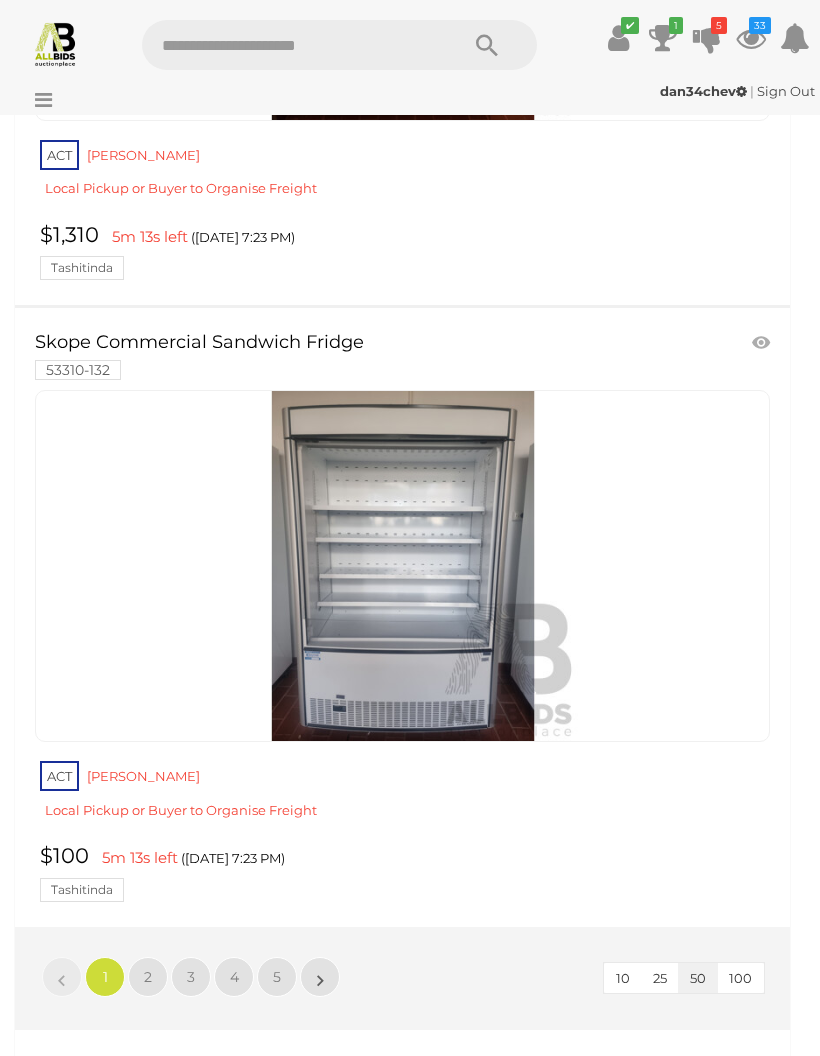 click on "2" at bounding box center [148, 977] 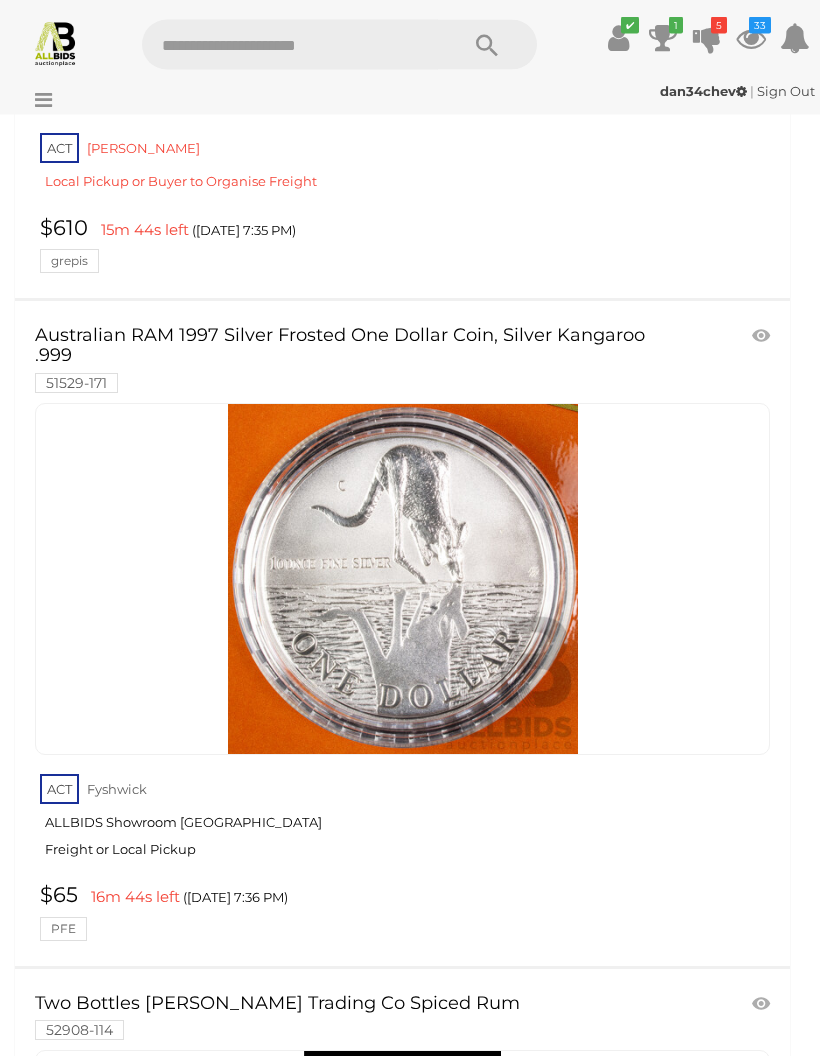 scroll, scrollTop: 30452, scrollLeft: 0, axis: vertical 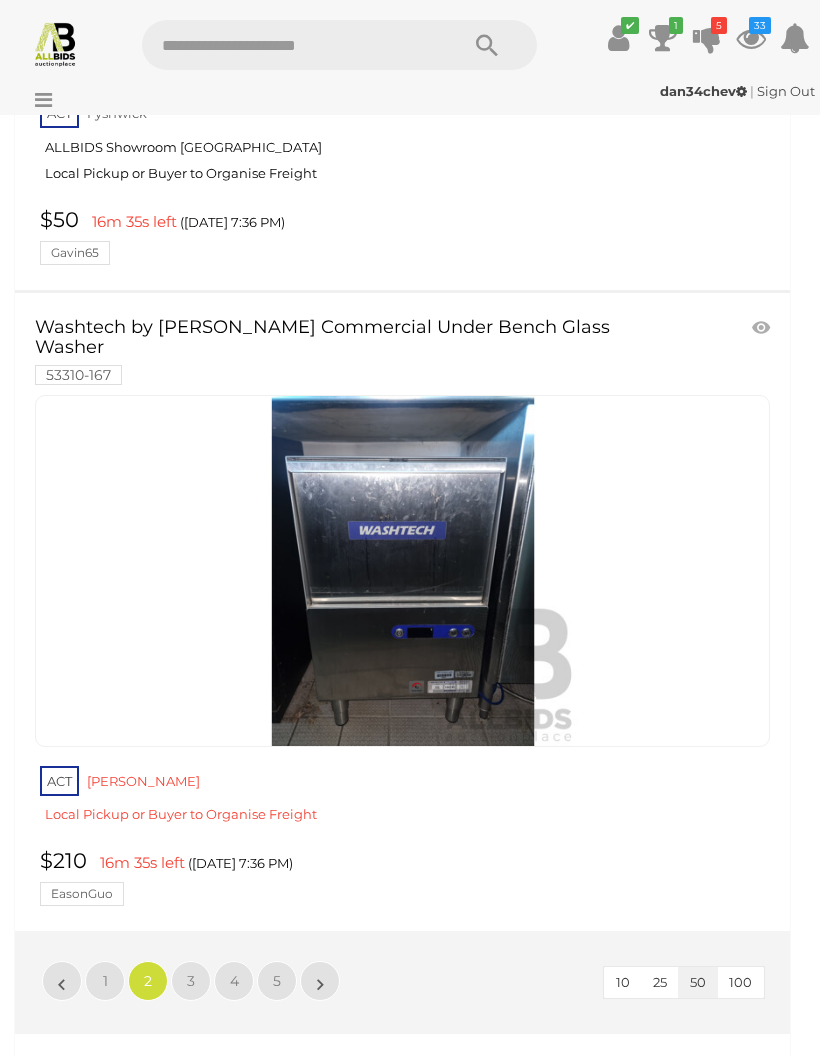 click on "3" at bounding box center (191, 981) 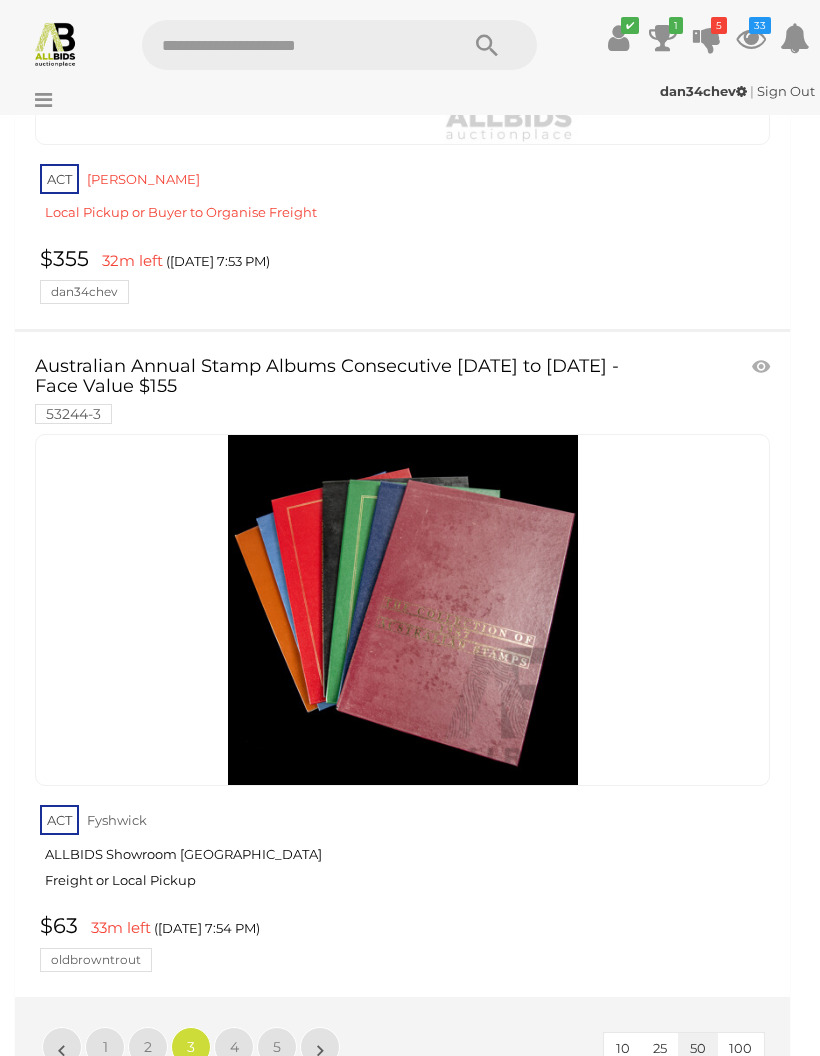 scroll, scrollTop: 32016, scrollLeft: 0, axis: vertical 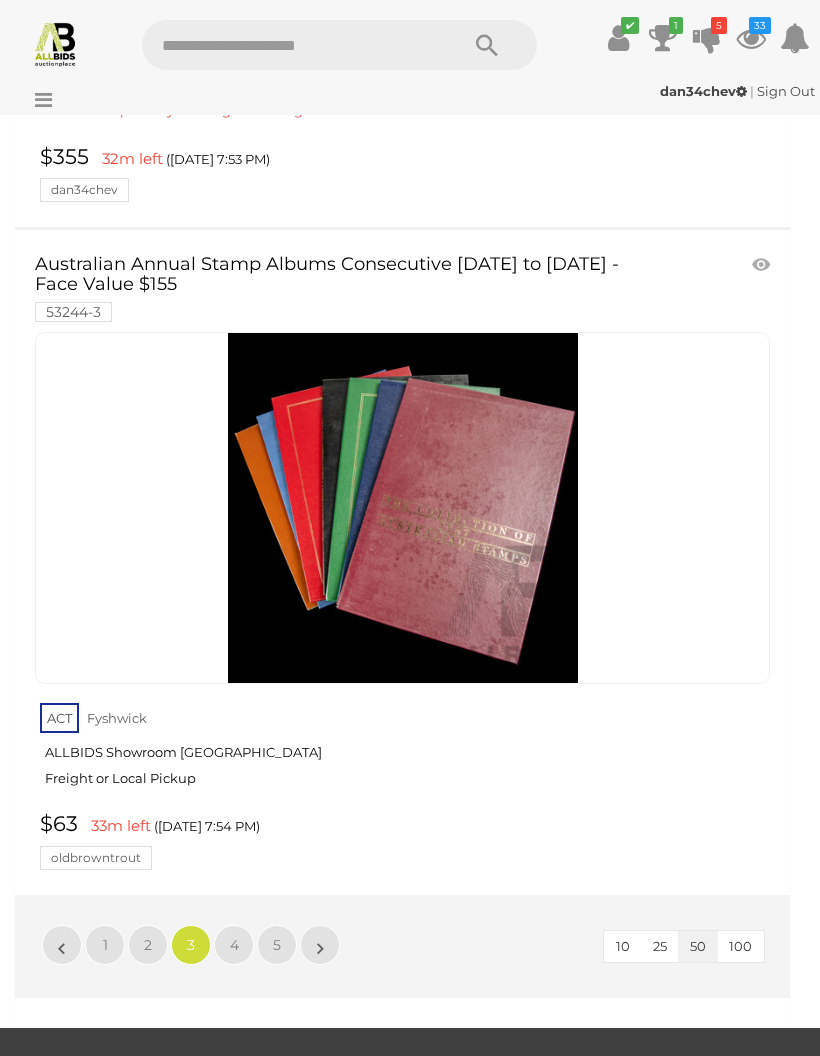click on "4" at bounding box center [234, 945] 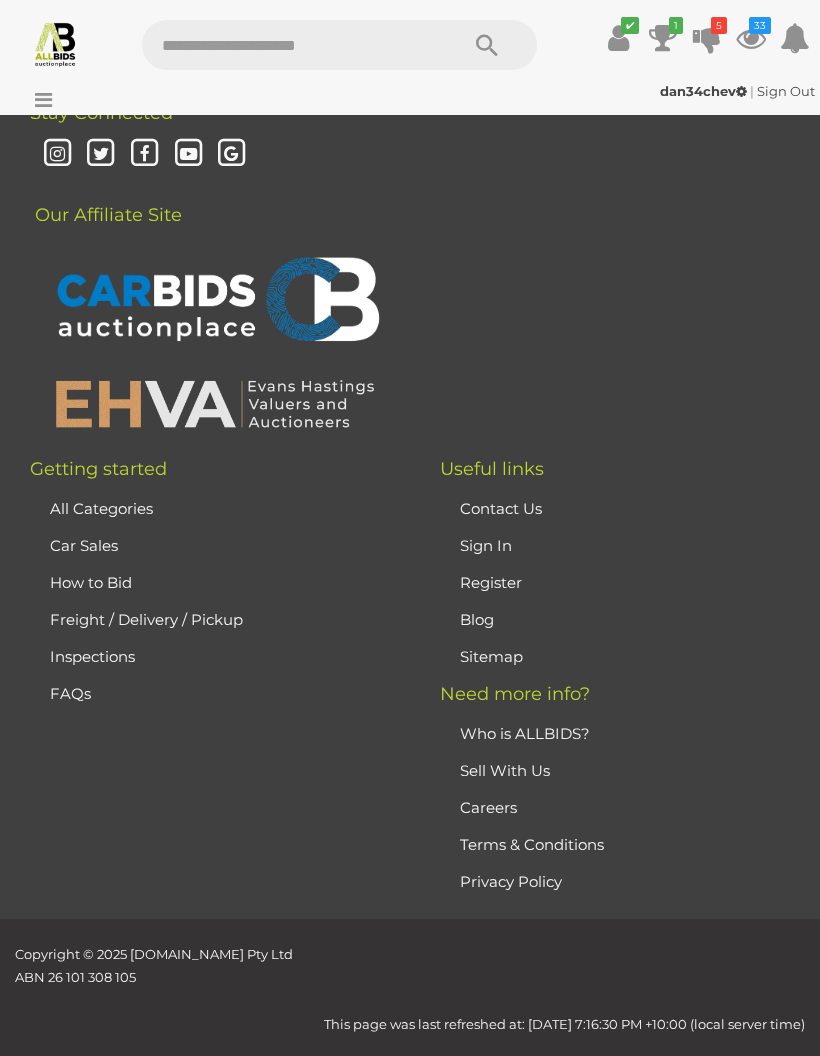 scroll, scrollTop: 62, scrollLeft: 0, axis: vertical 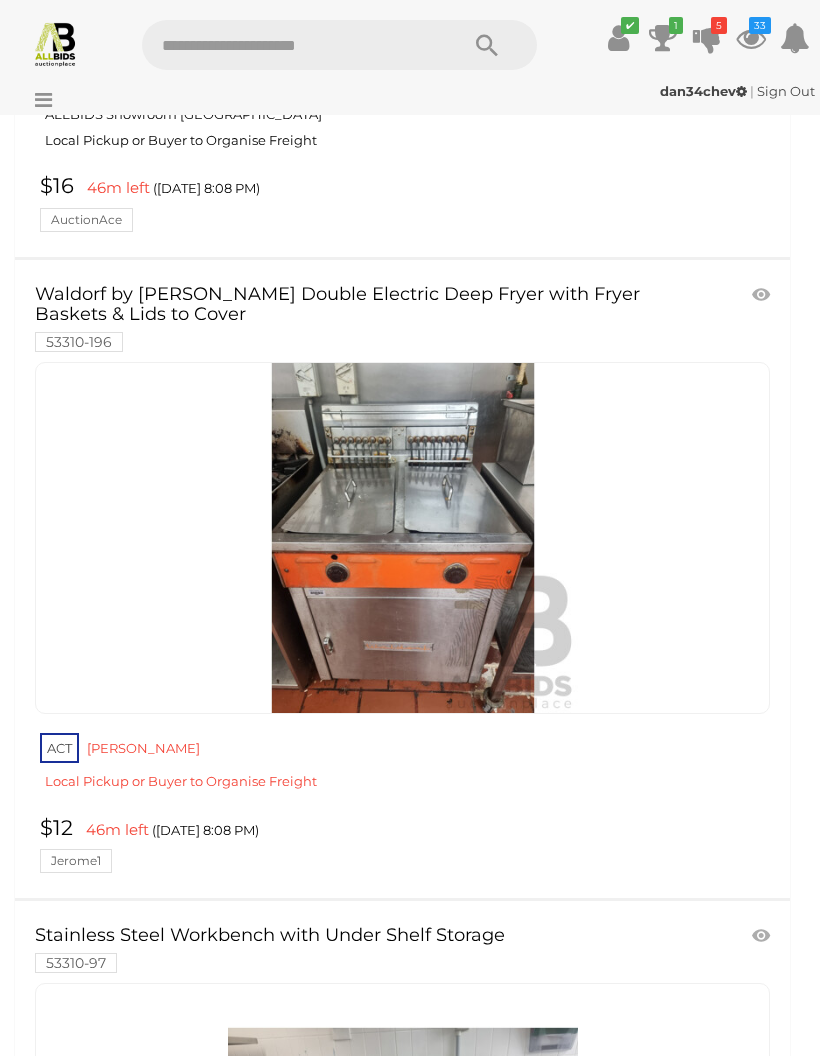 click at bounding box center (763, 295) 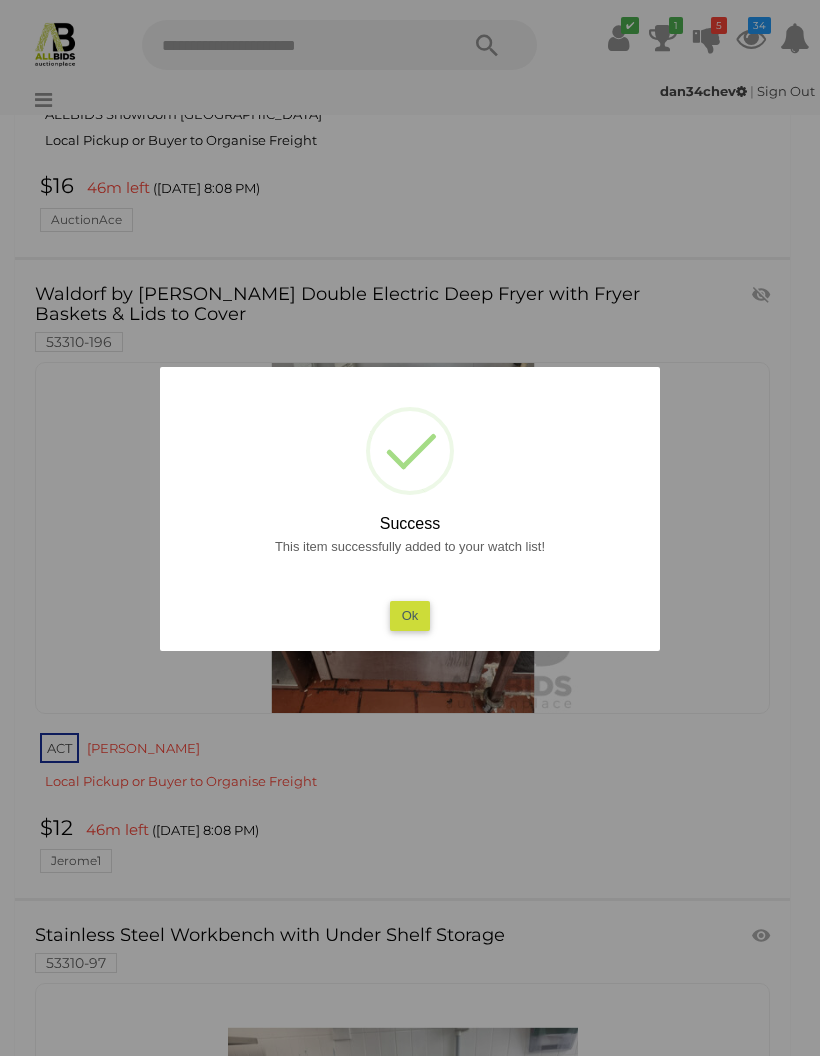 click on "Ok" at bounding box center (410, 615) 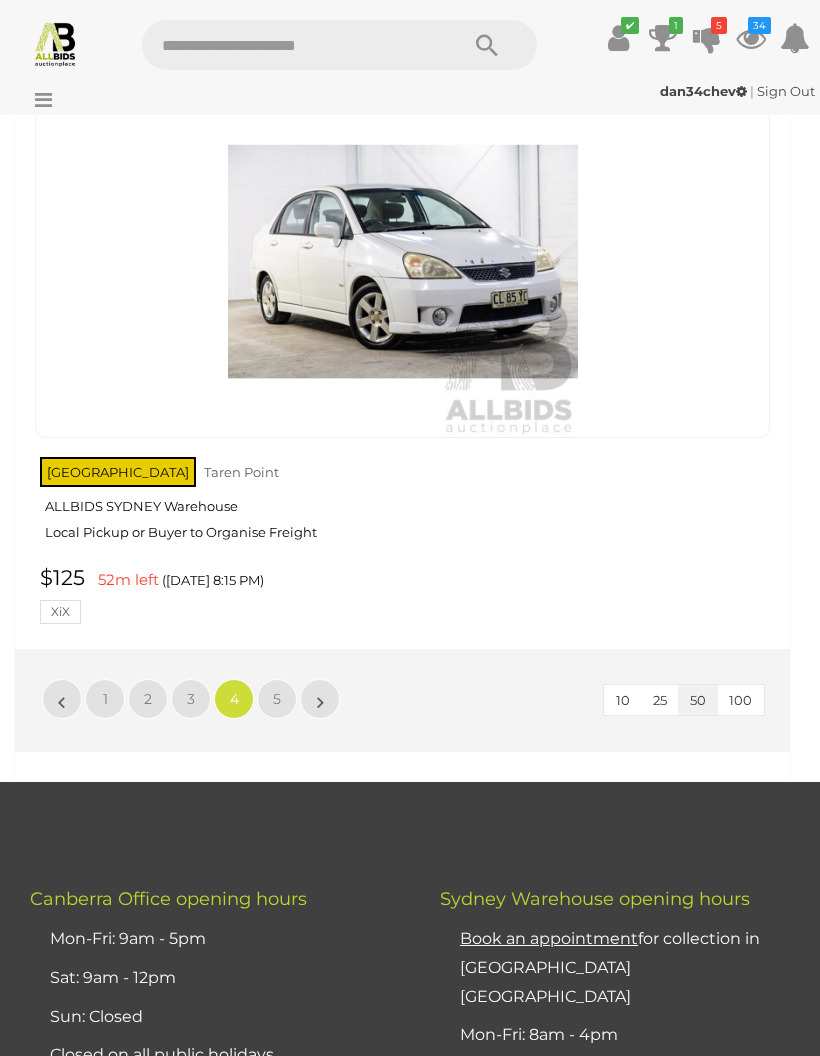 scroll, scrollTop: 31889, scrollLeft: 0, axis: vertical 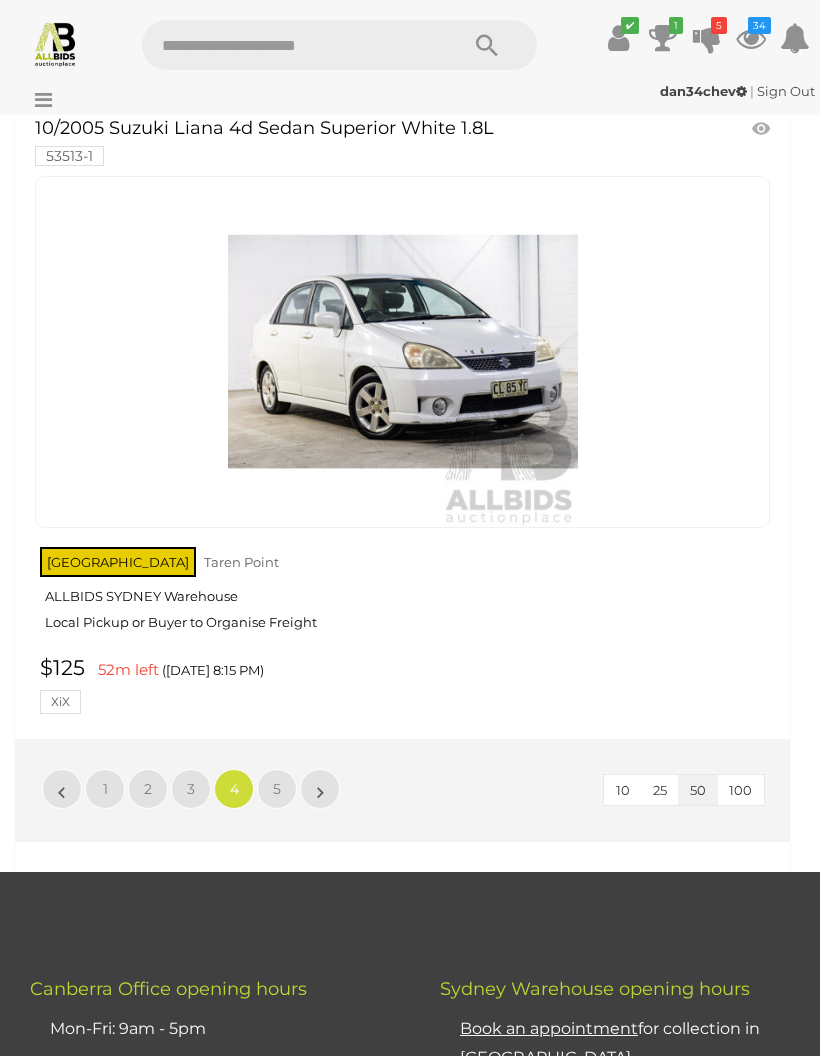 click on "5" at bounding box center (277, 789) 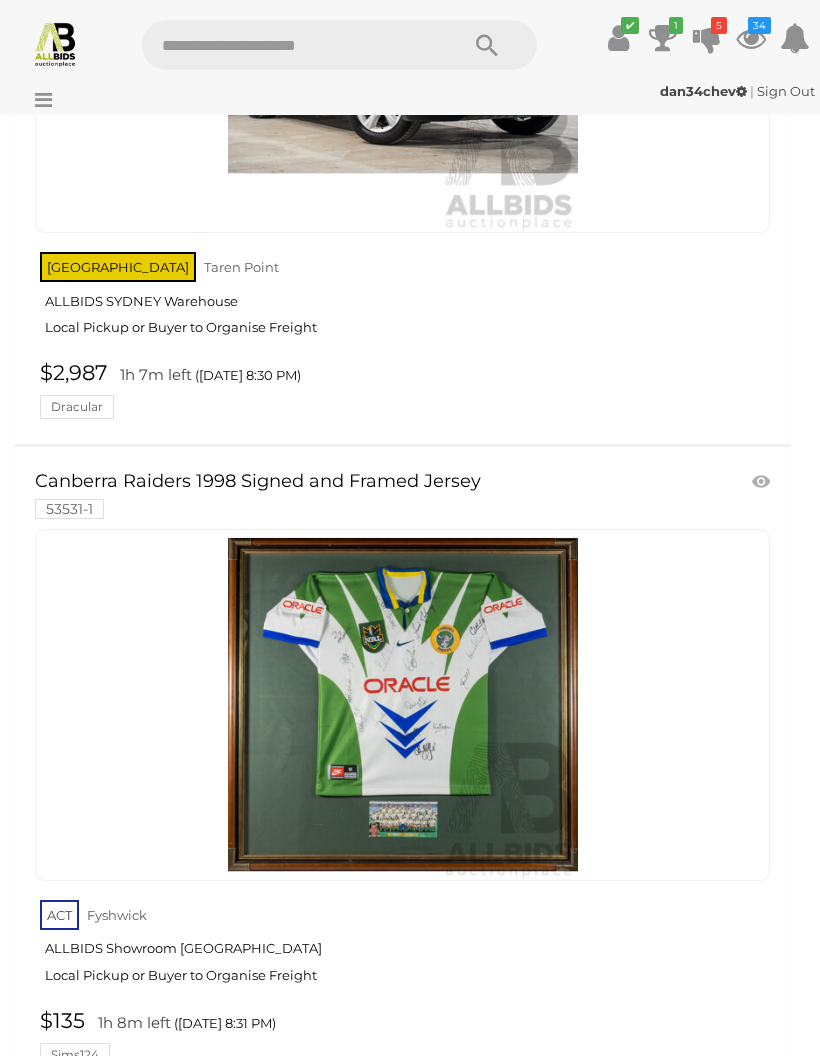 scroll, scrollTop: 19969, scrollLeft: 0, axis: vertical 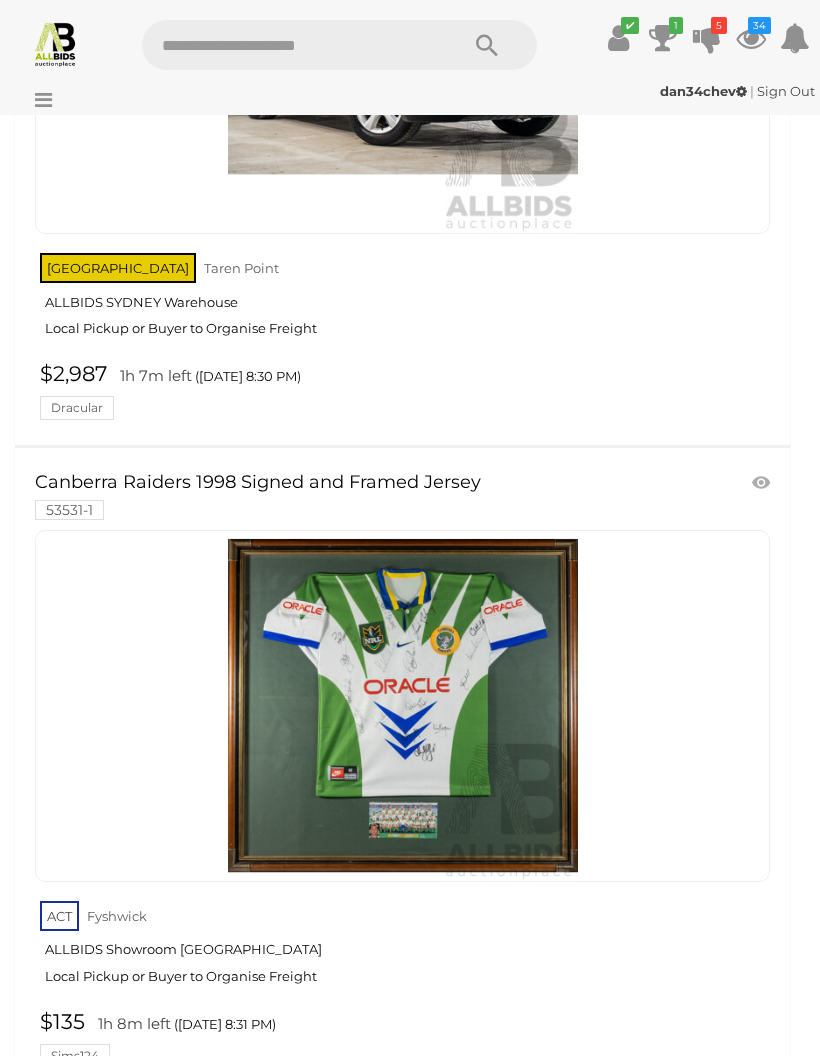 click at bounding box center [290, 45] 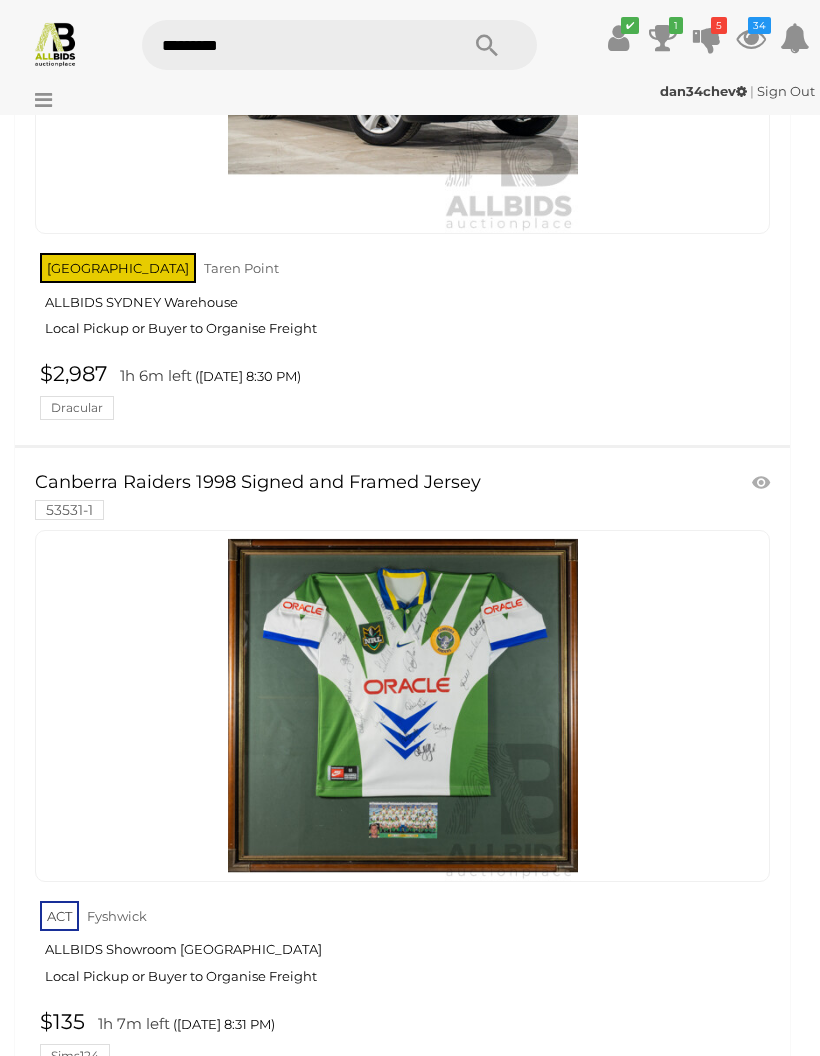 type on "**********" 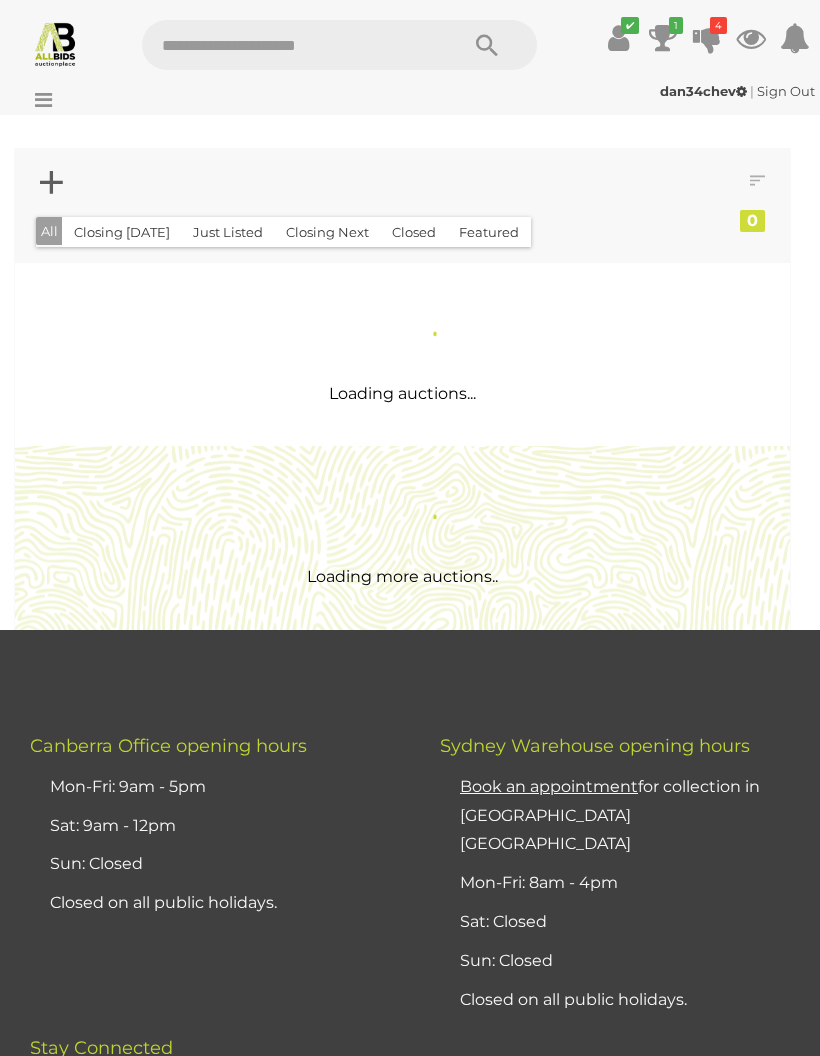 scroll, scrollTop: 0, scrollLeft: 0, axis: both 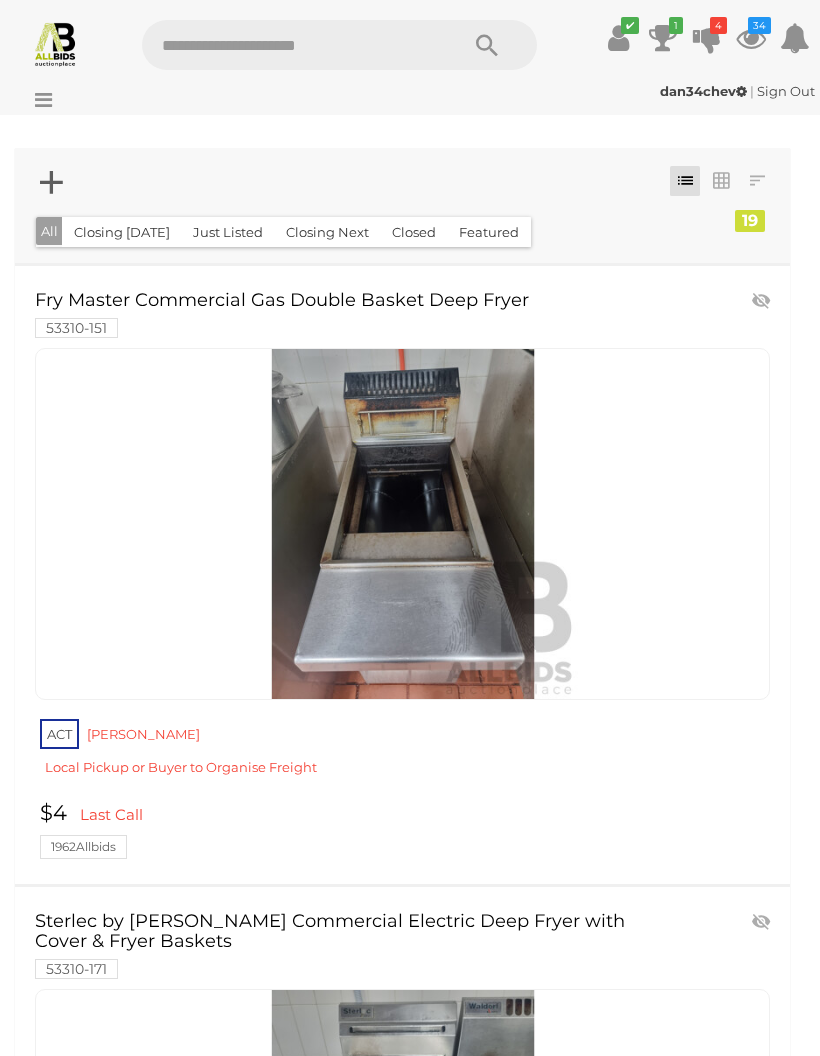 click on "4" at bounding box center [718, 25] 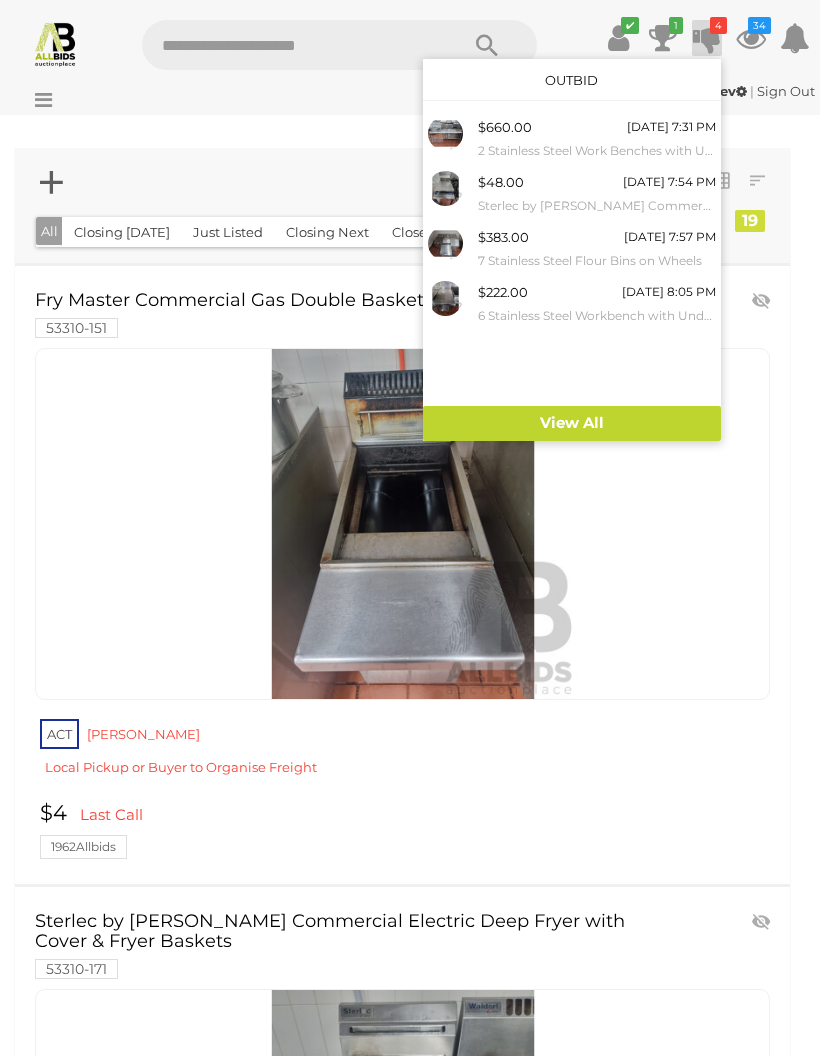 click at bounding box center (663, 38) 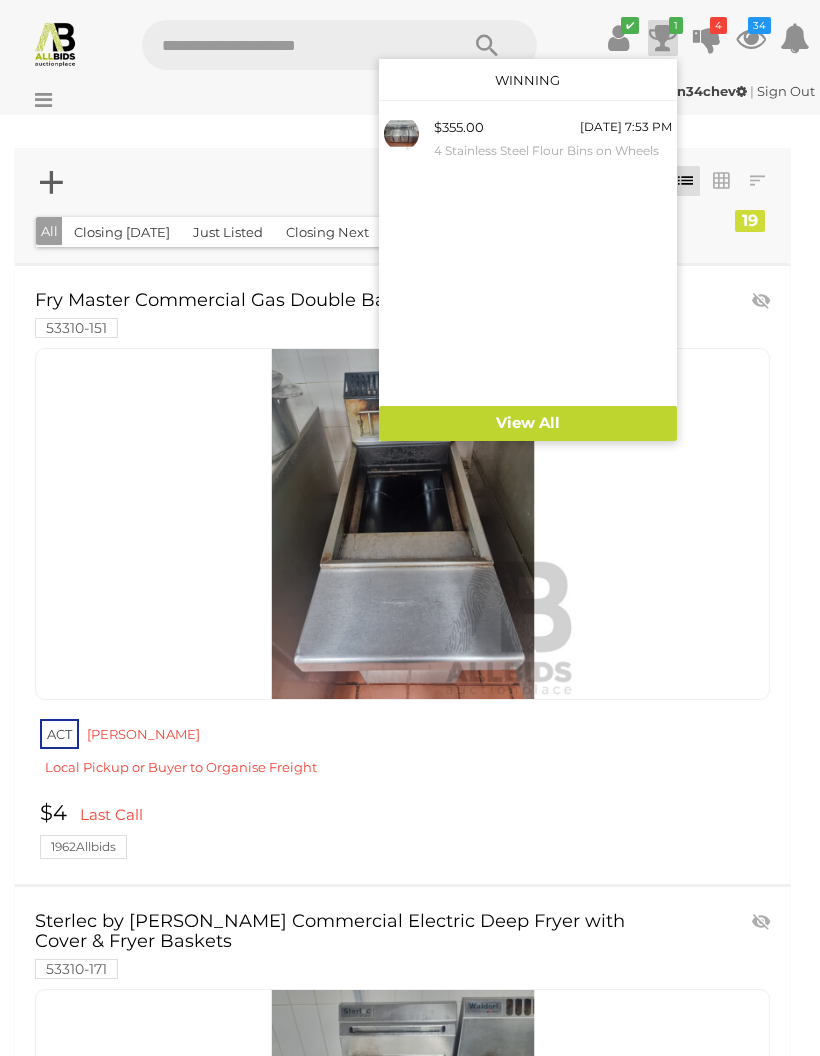 click at bounding box center [410, 528] 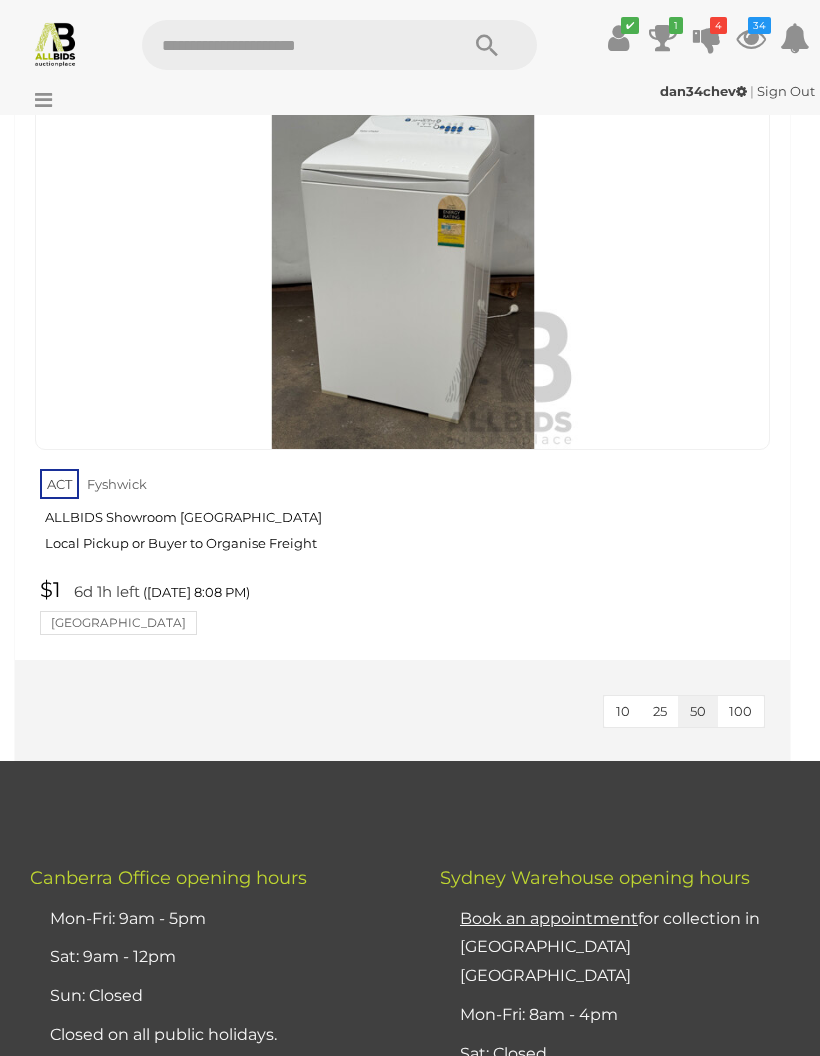 scroll, scrollTop: 11988, scrollLeft: 0, axis: vertical 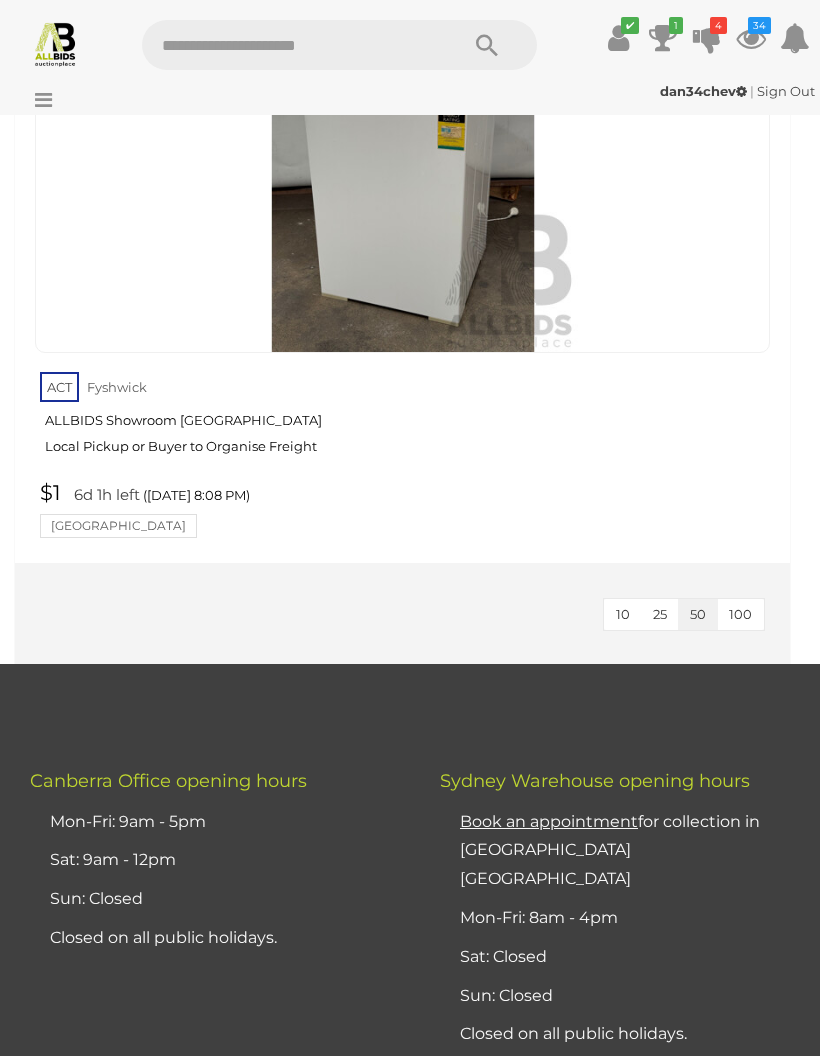 click on "Mon-Fri: 8am - 4pm" at bounding box center [627, 918] 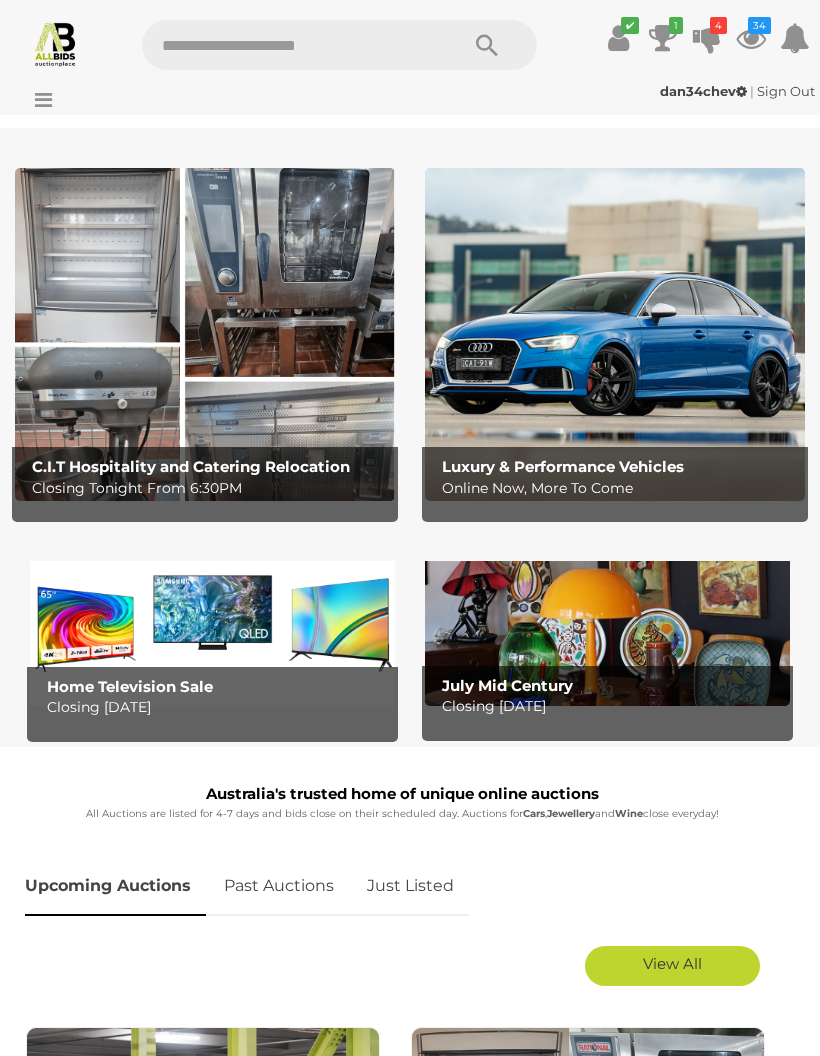 scroll, scrollTop: 0, scrollLeft: 0, axis: both 